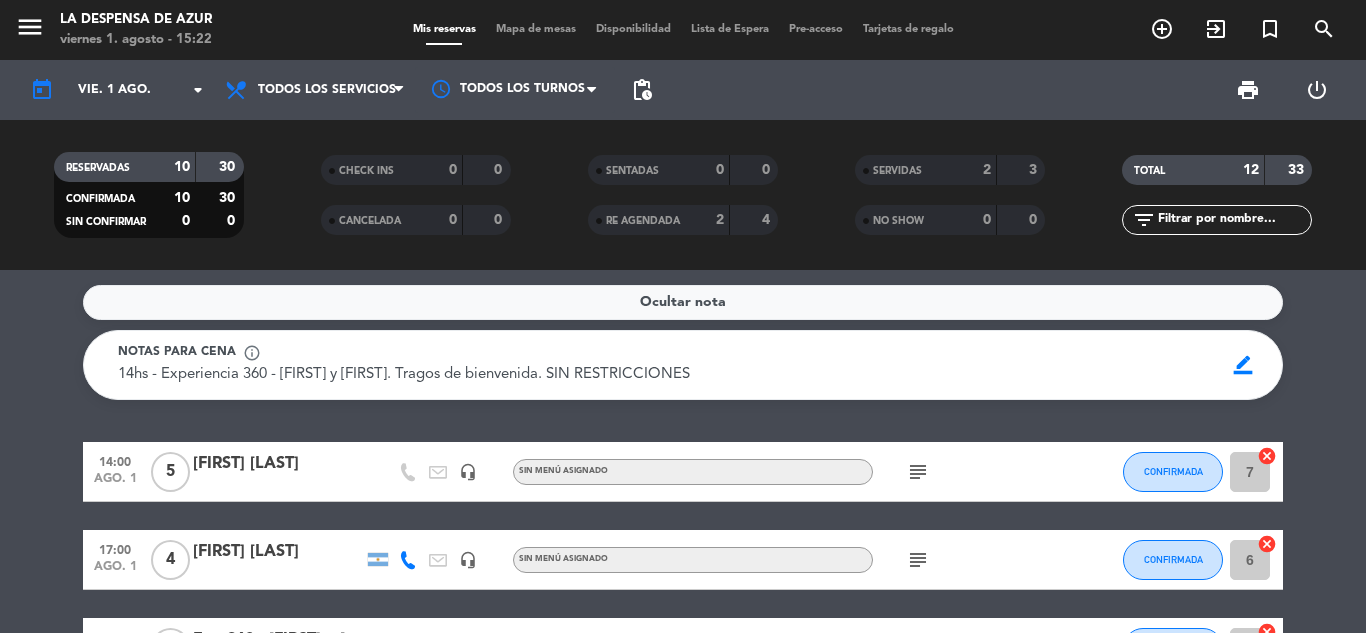 scroll, scrollTop: 0, scrollLeft: 0, axis: both 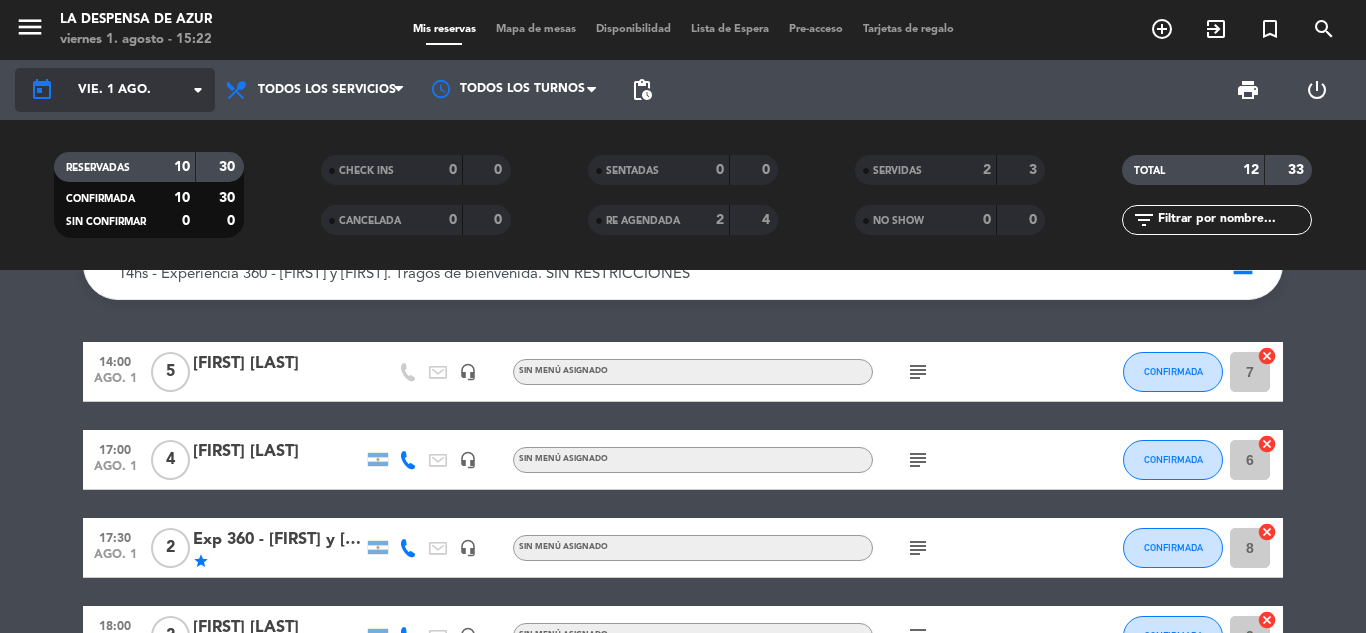 click on "vie. 1 ago." 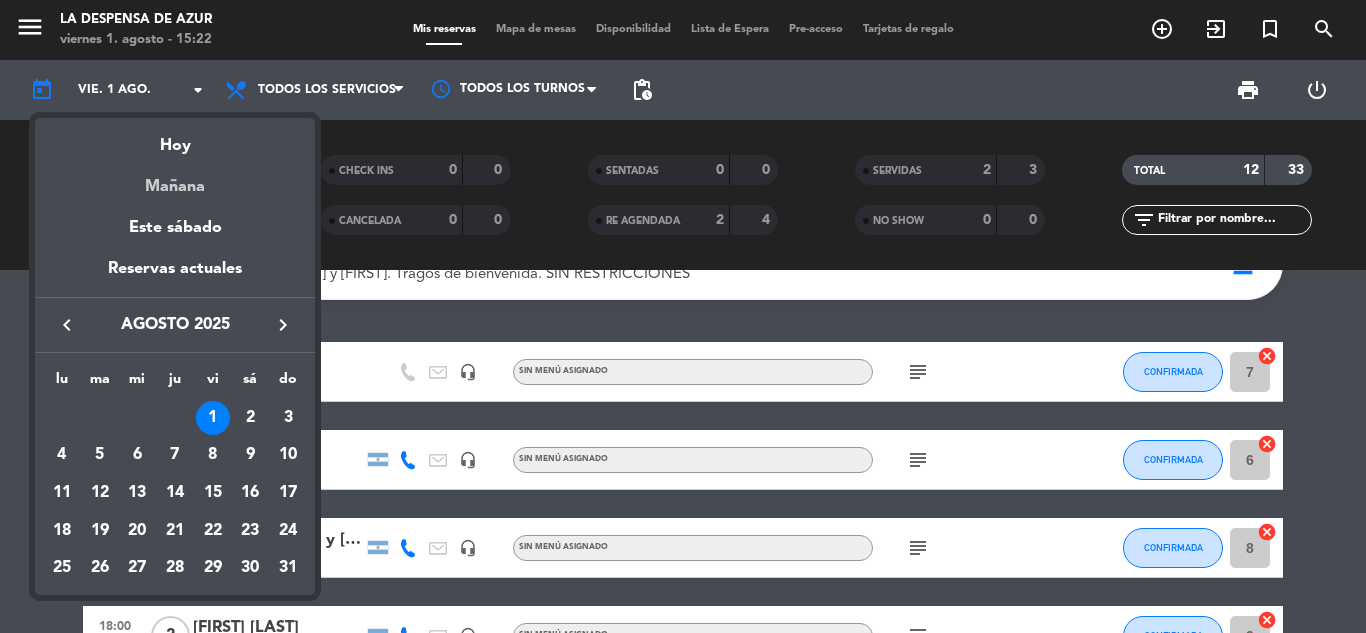 click on "Mañana" at bounding box center [175, 179] 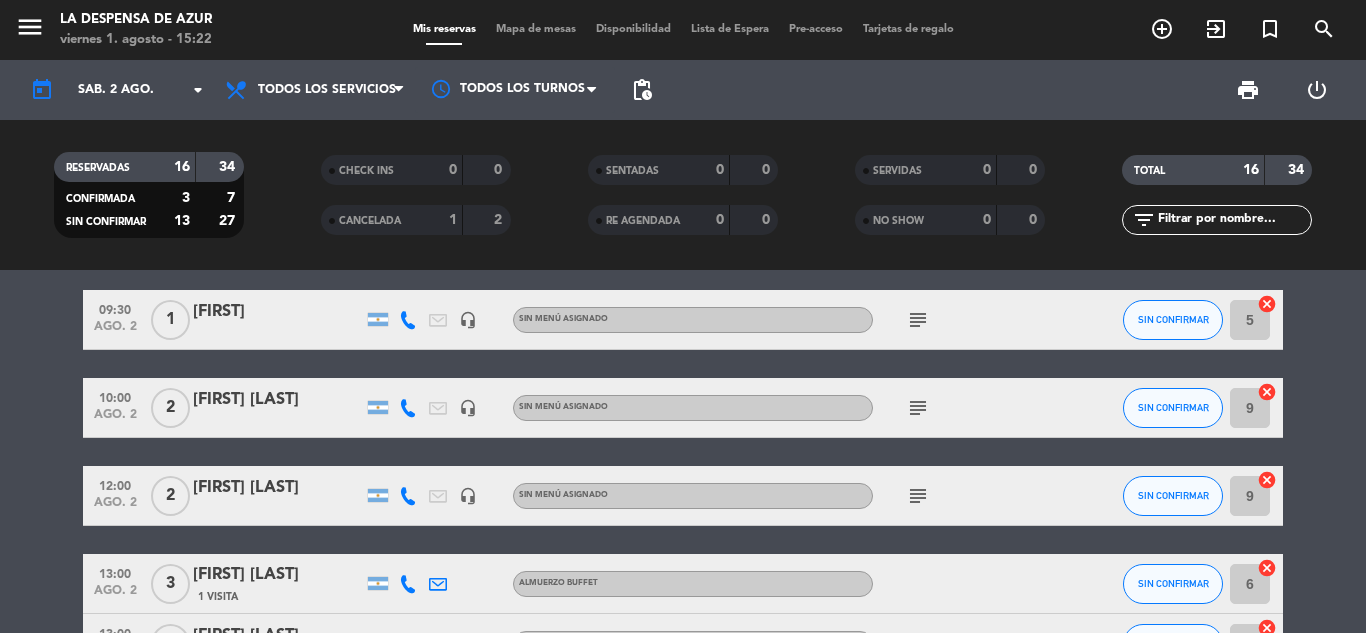 scroll, scrollTop: 0, scrollLeft: 0, axis: both 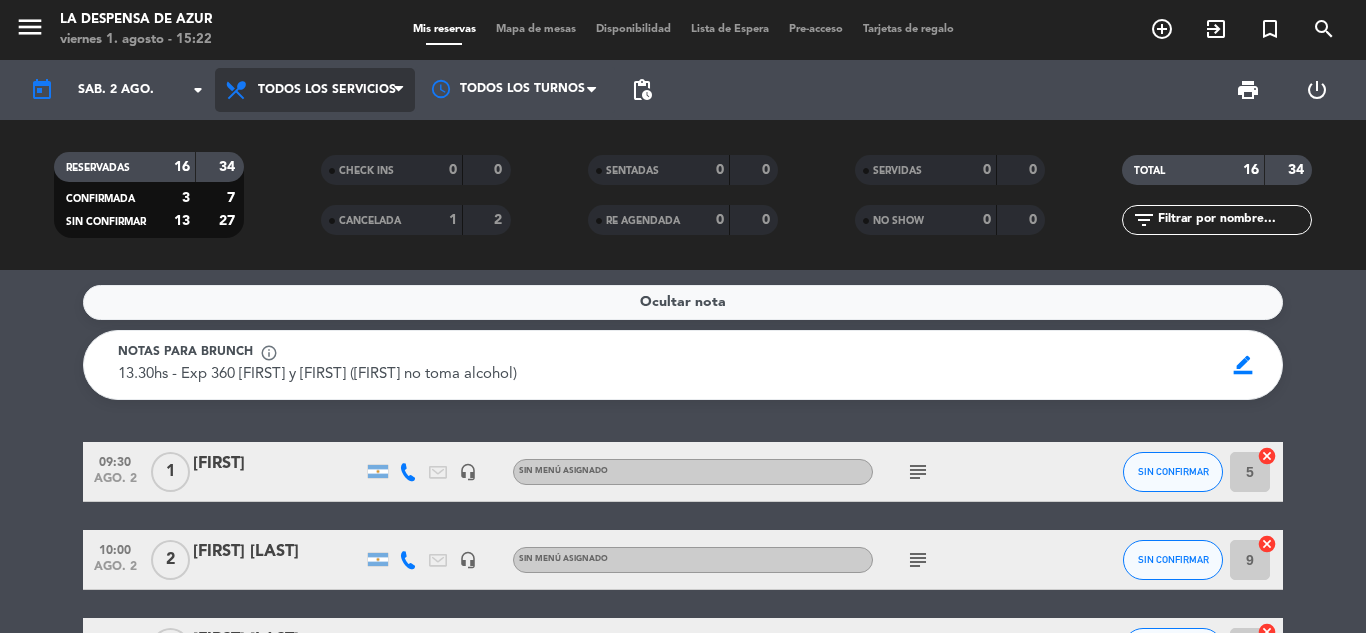 click on "Todos los servicios" at bounding box center [327, 90] 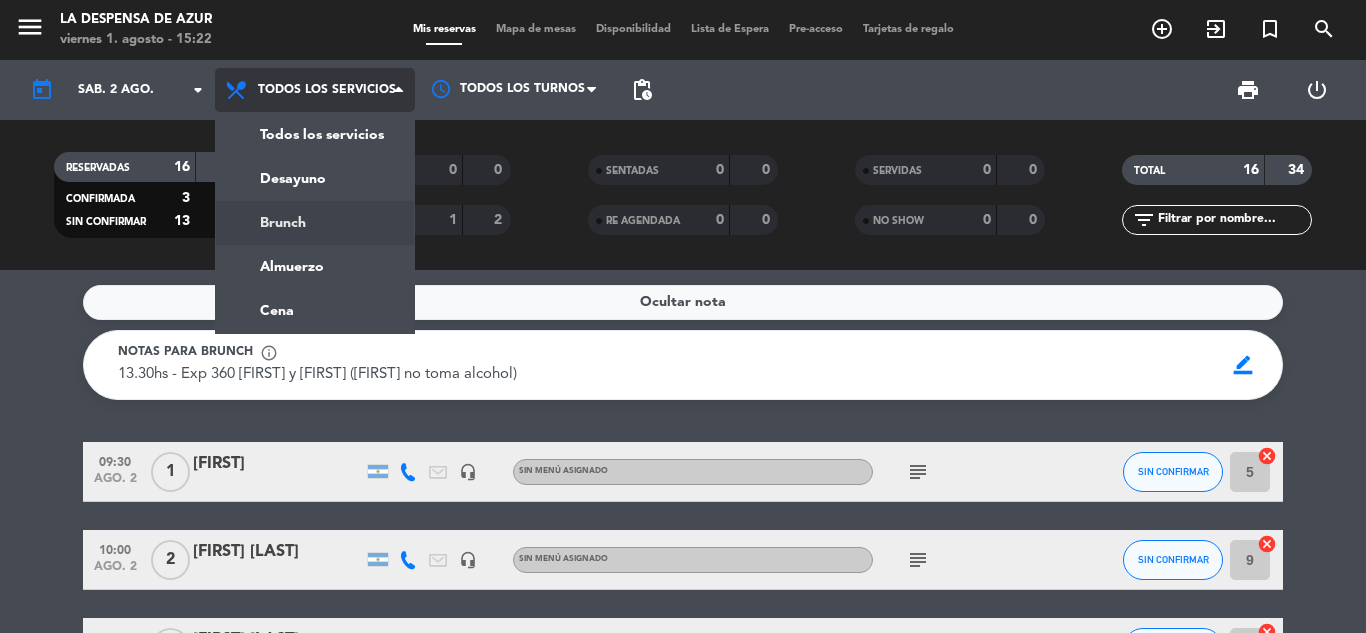 click on "menu  La Despensa de Azur   viernes 1. agosto - 15:22   Mis reservas   Mapa de mesas   Disponibilidad   Lista de Espera   Pre-acceso   Tarjetas de regalo  add_circle_outline exit_to_app turned_in_not search today    sáb. 2 ago. arrow_drop_down  Todos los servicios  Desayuno  Brunch  Almuerzo  Cena  Todos los servicios  Todos los servicios  Desayuno  Brunch  Almuerzo  Cena Todos los turnos pending_actions print  power_settings_new   RESERVADAS   16   34   CONFIRMADA   3   7   SIN CONFIRMAR   13   27   CHECK INS   0   0   CANCELADA   1   2   SENTADAS   0   0   RE AGENDADA   0   0   SERVIDAS   0   0   NO SHOW   0   0   TOTAL   16   34  filter_list" 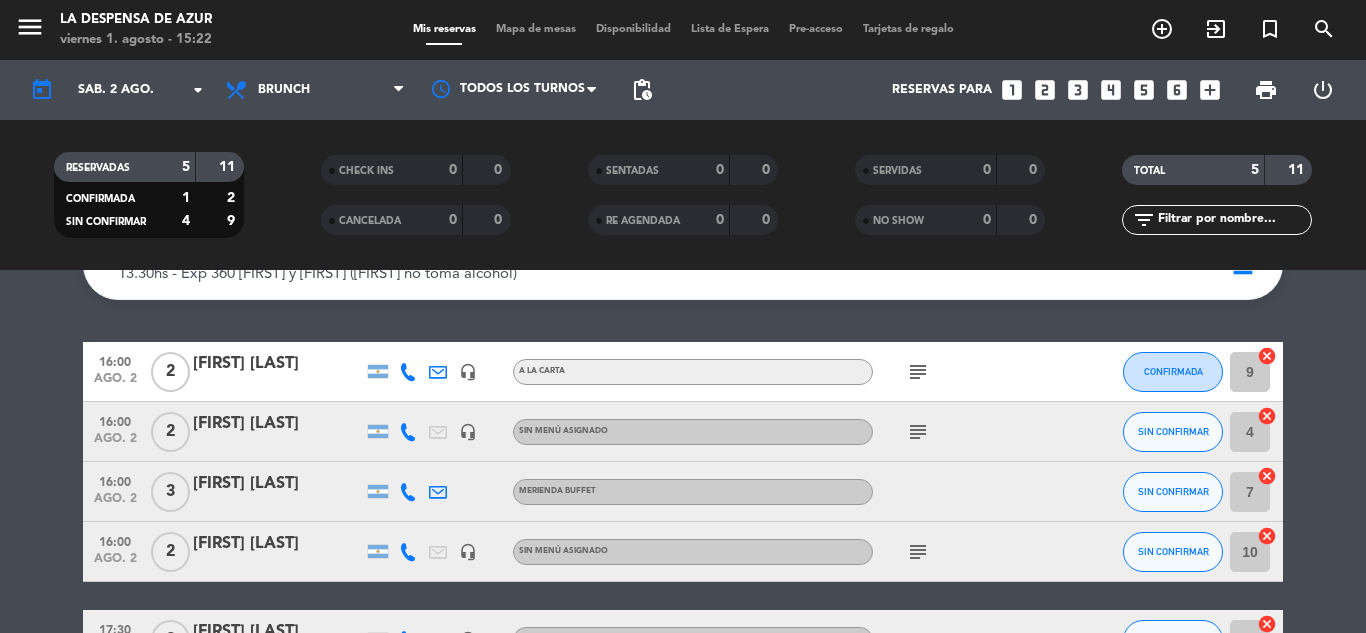 scroll, scrollTop: 0, scrollLeft: 0, axis: both 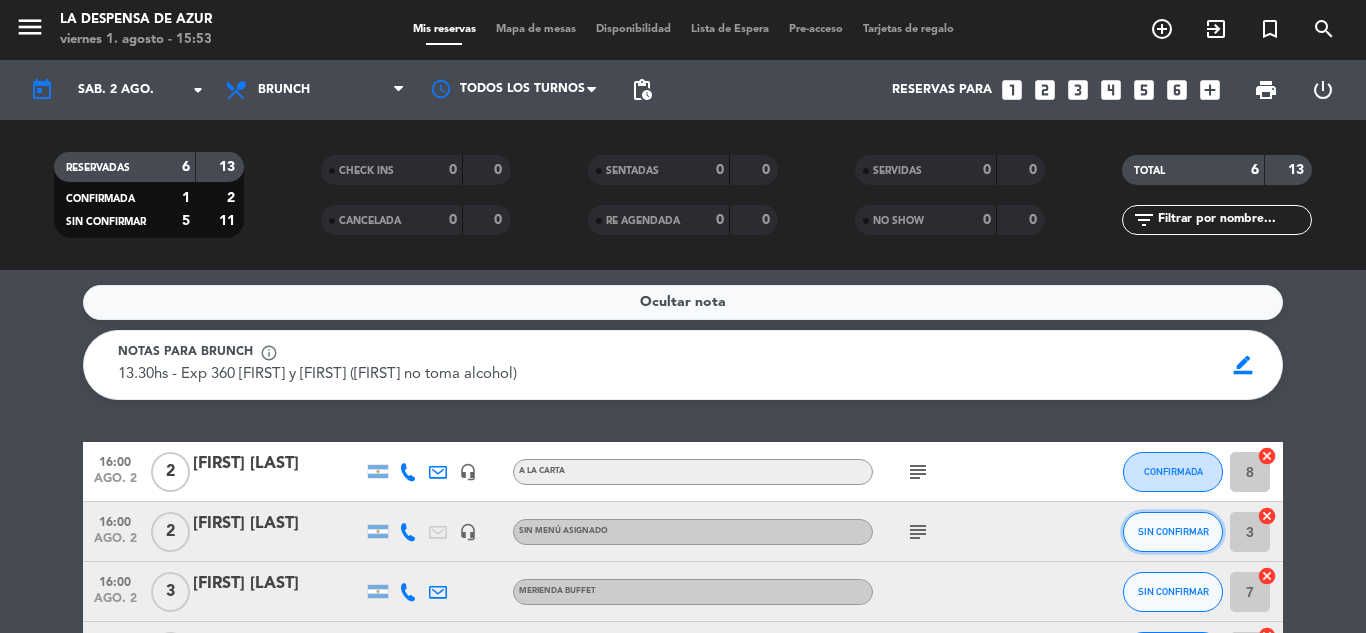 click on "SIN CONFIRMAR" 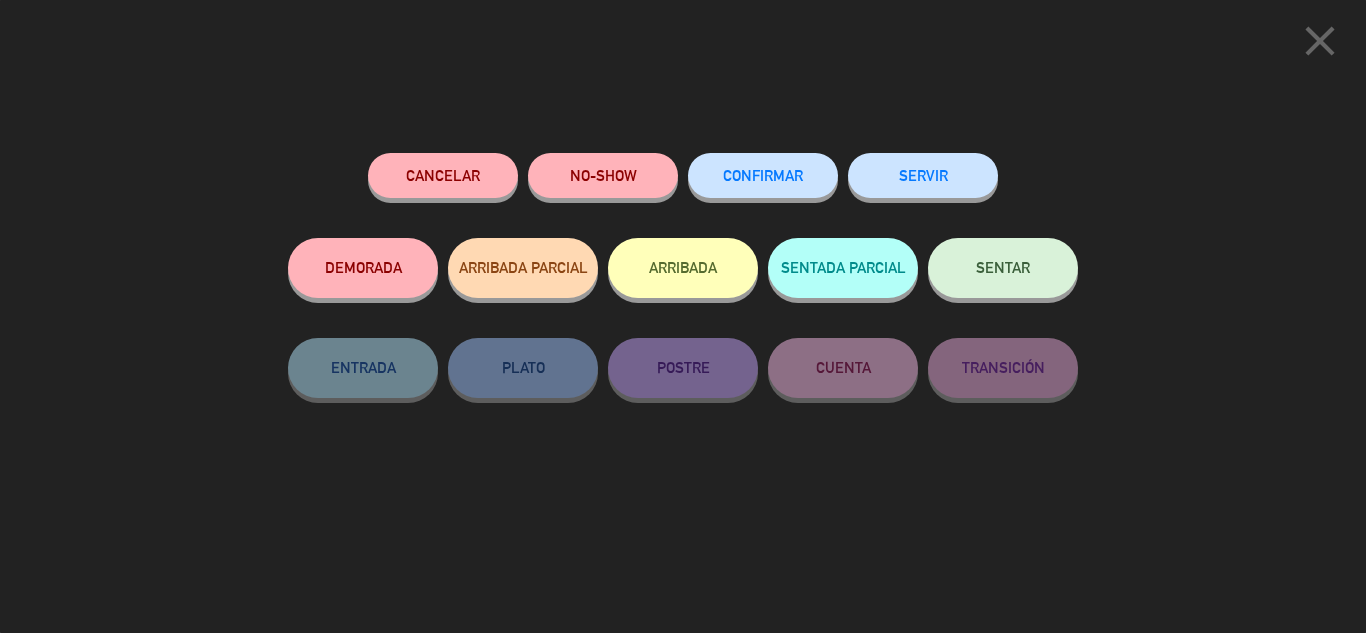 click on "CONFIRMAR" 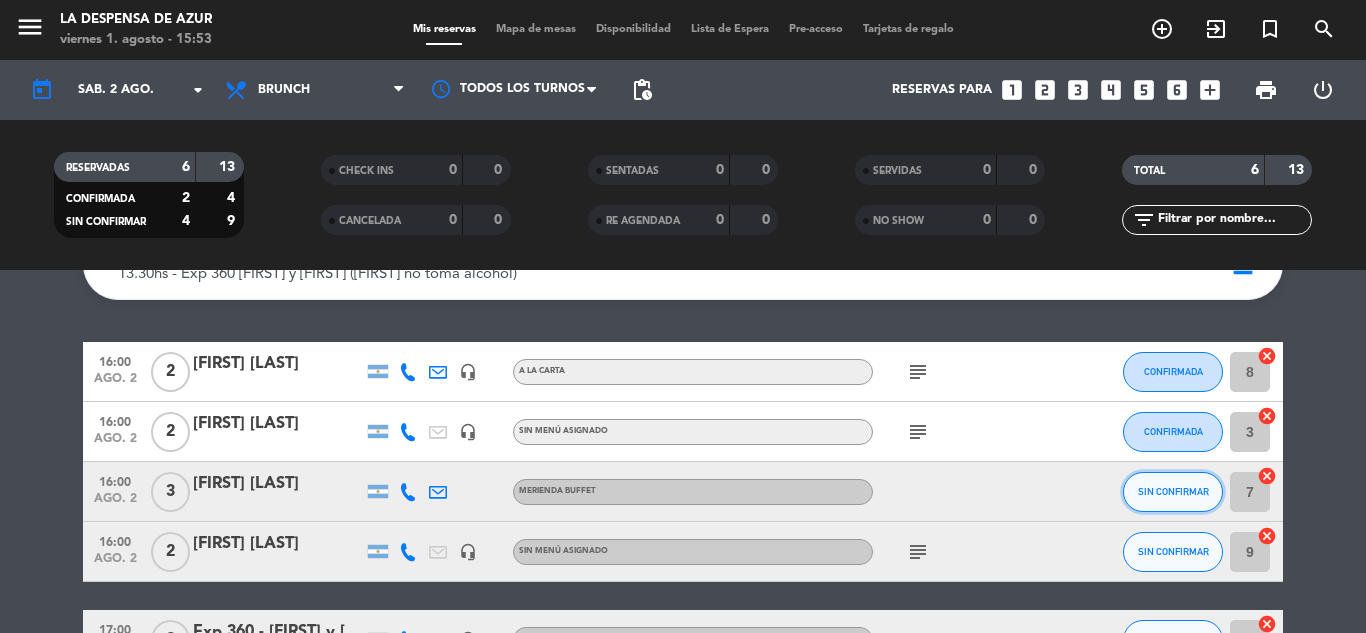 click on "SIN CONFIRMAR" 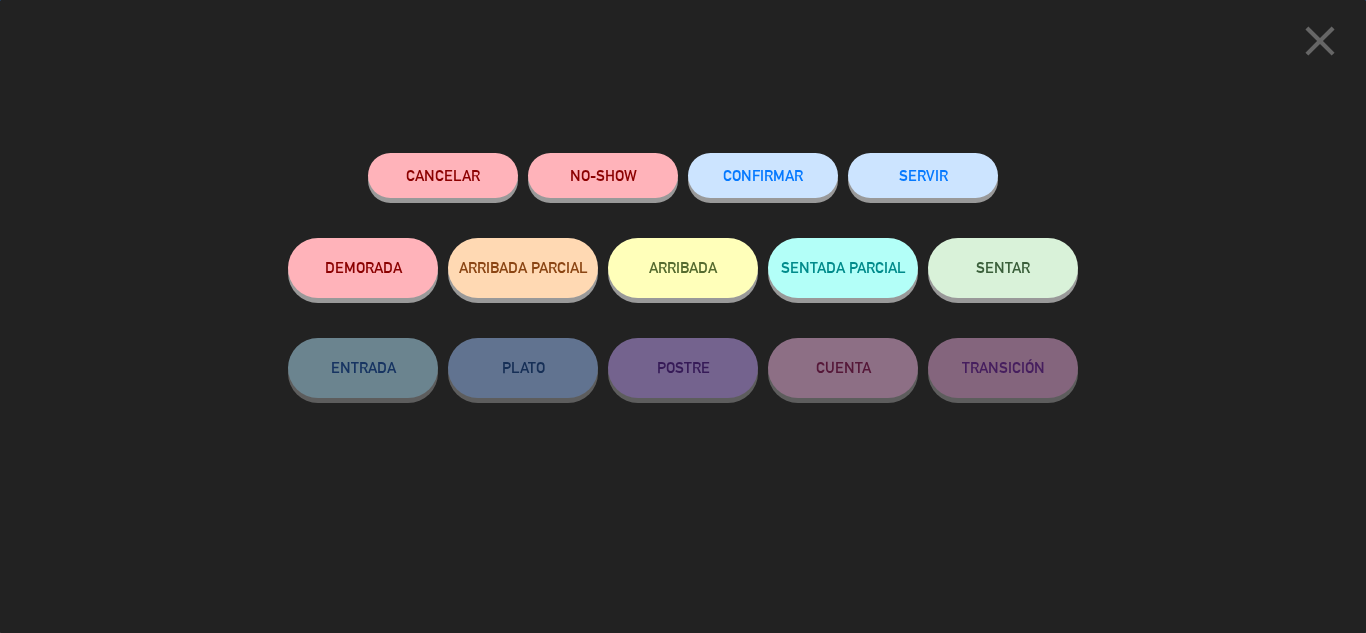 scroll, scrollTop: 203, scrollLeft: 0, axis: vertical 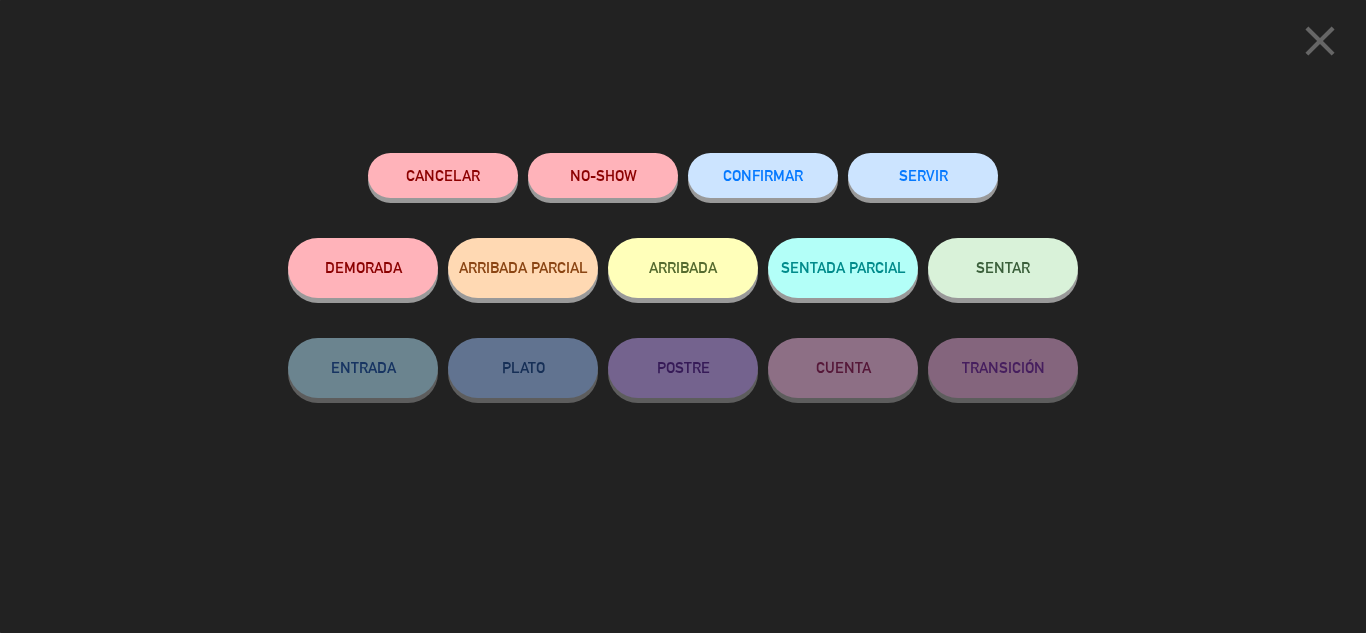 click on "CONFIRMAR" 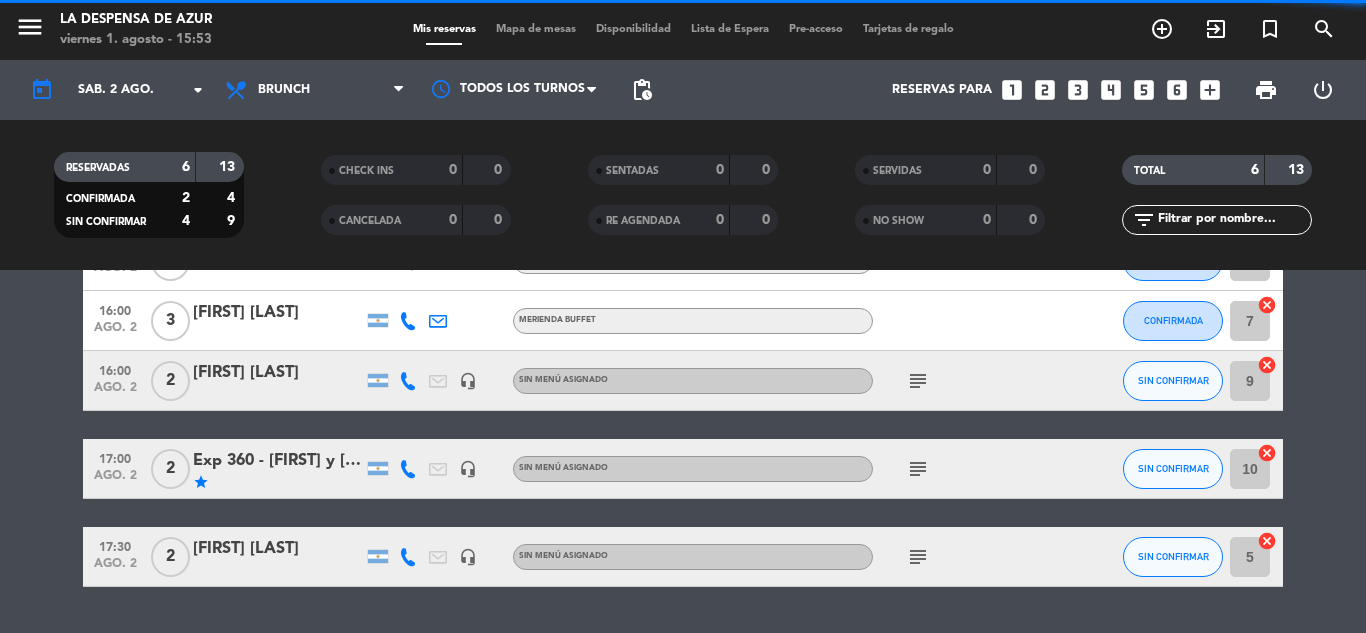 scroll, scrollTop: 303, scrollLeft: 0, axis: vertical 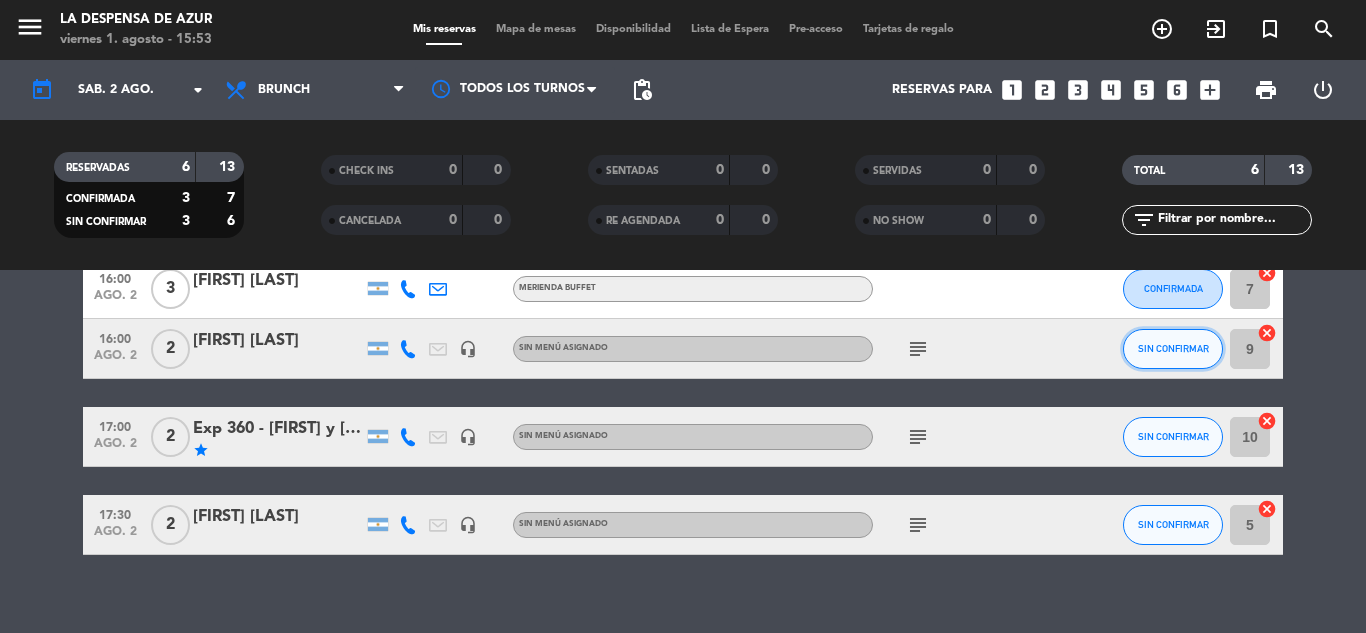 click on "SIN CONFIRMAR" 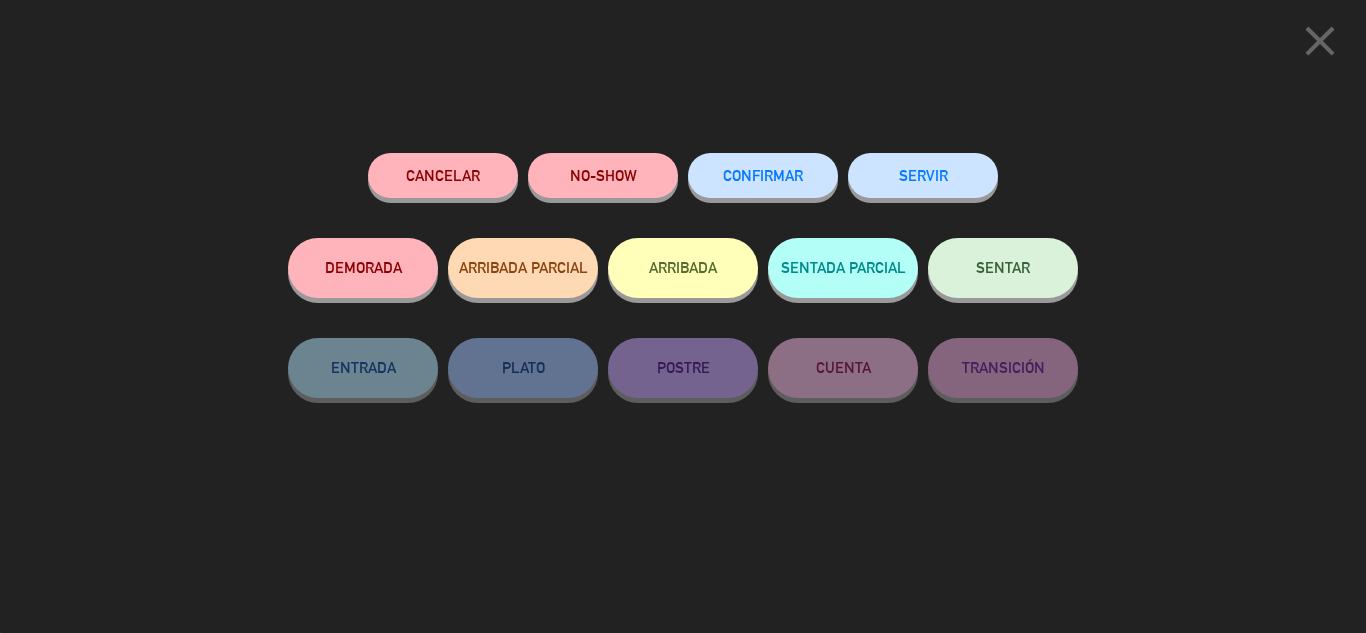 click on "CONFIRMAR" 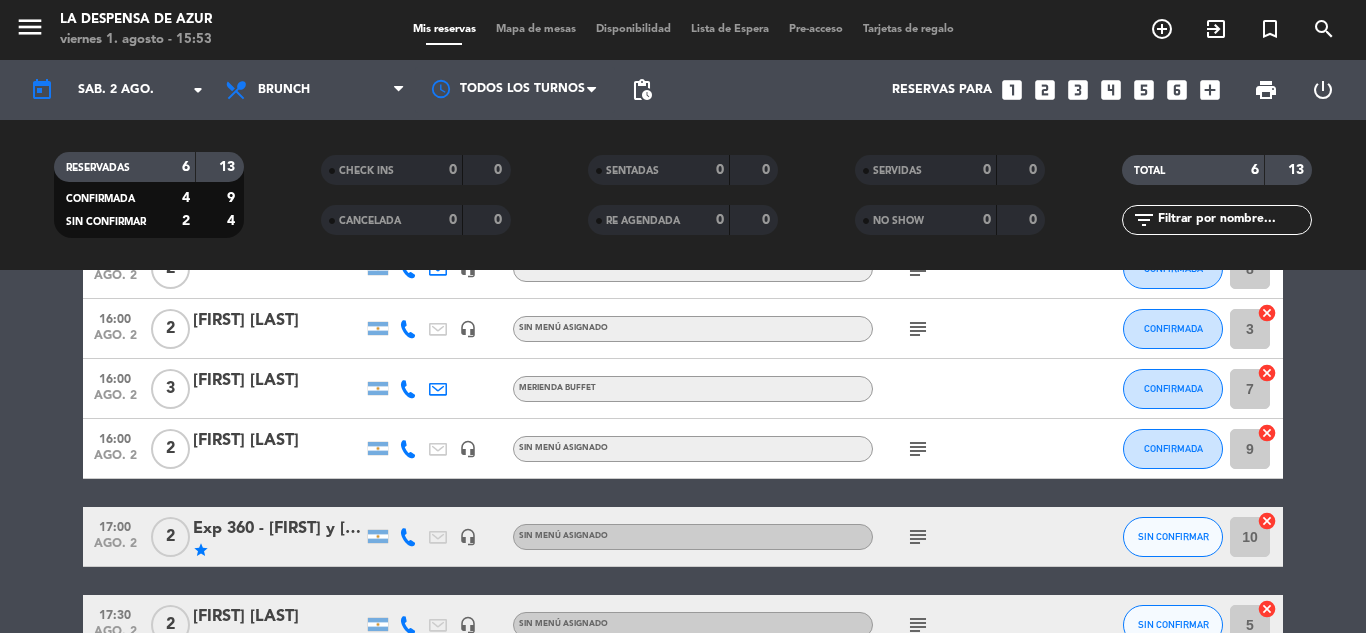 scroll, scrollTop: 303, scrollLeft: 0, axis: vertical 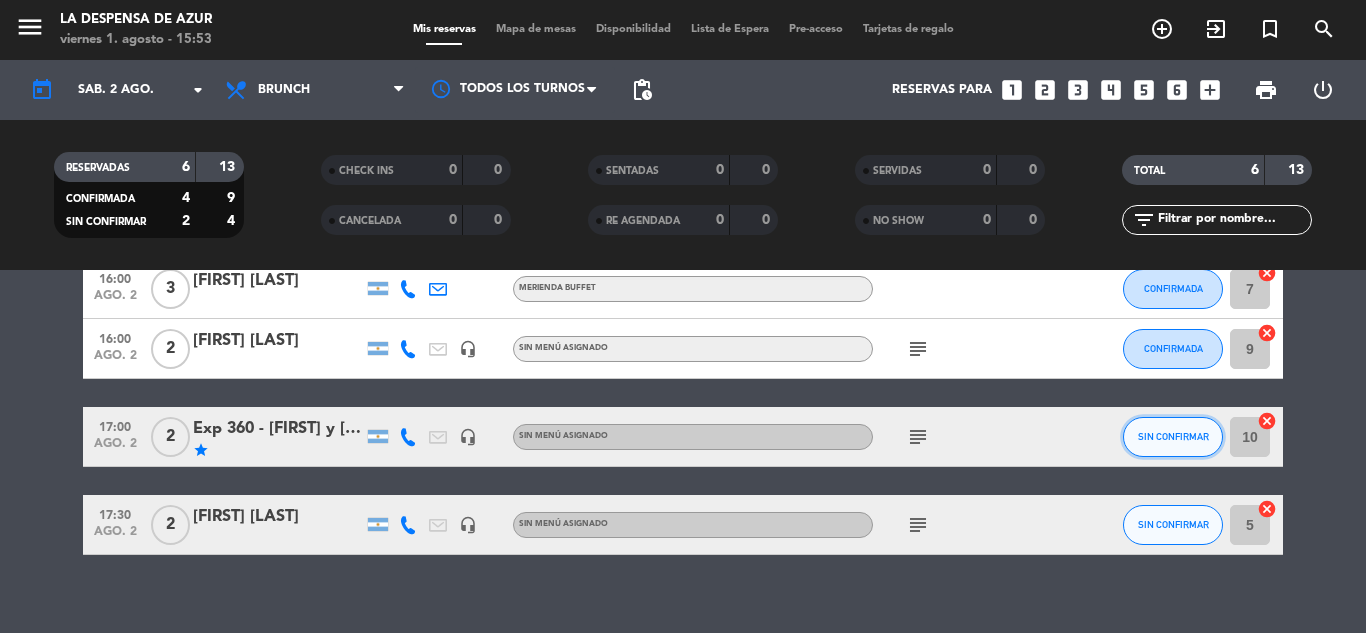click on "SIN CONFIRMAR" 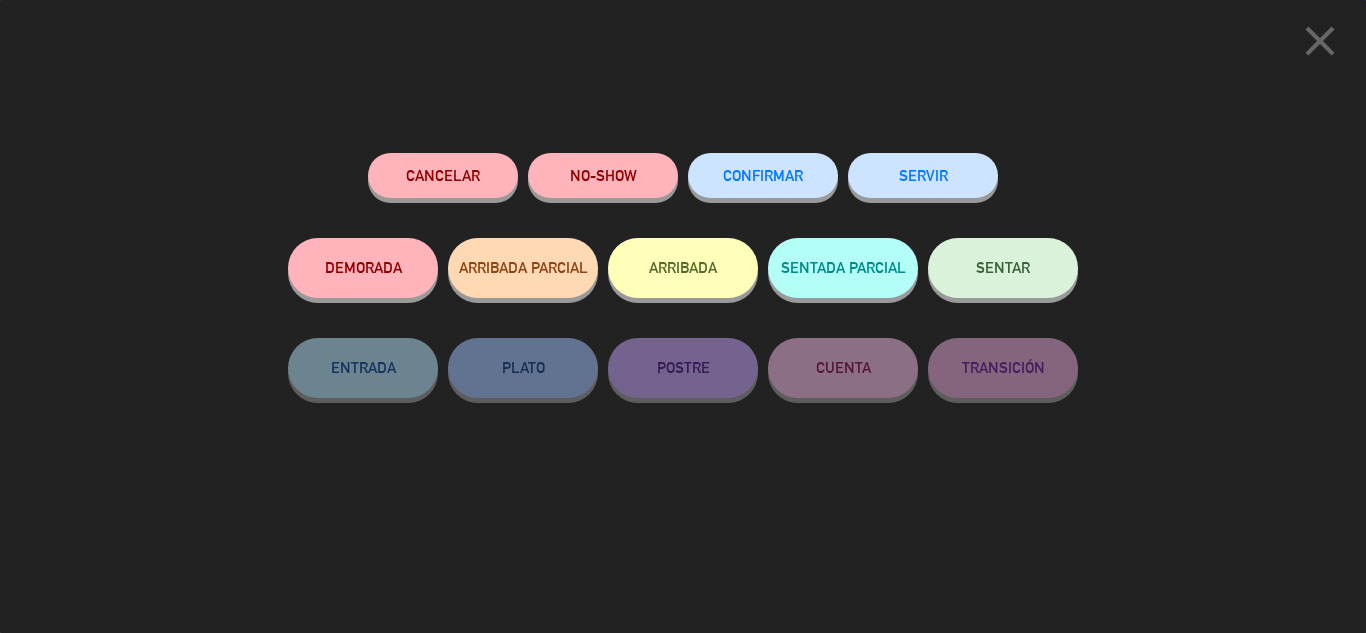 click on "CONFIRMAR" 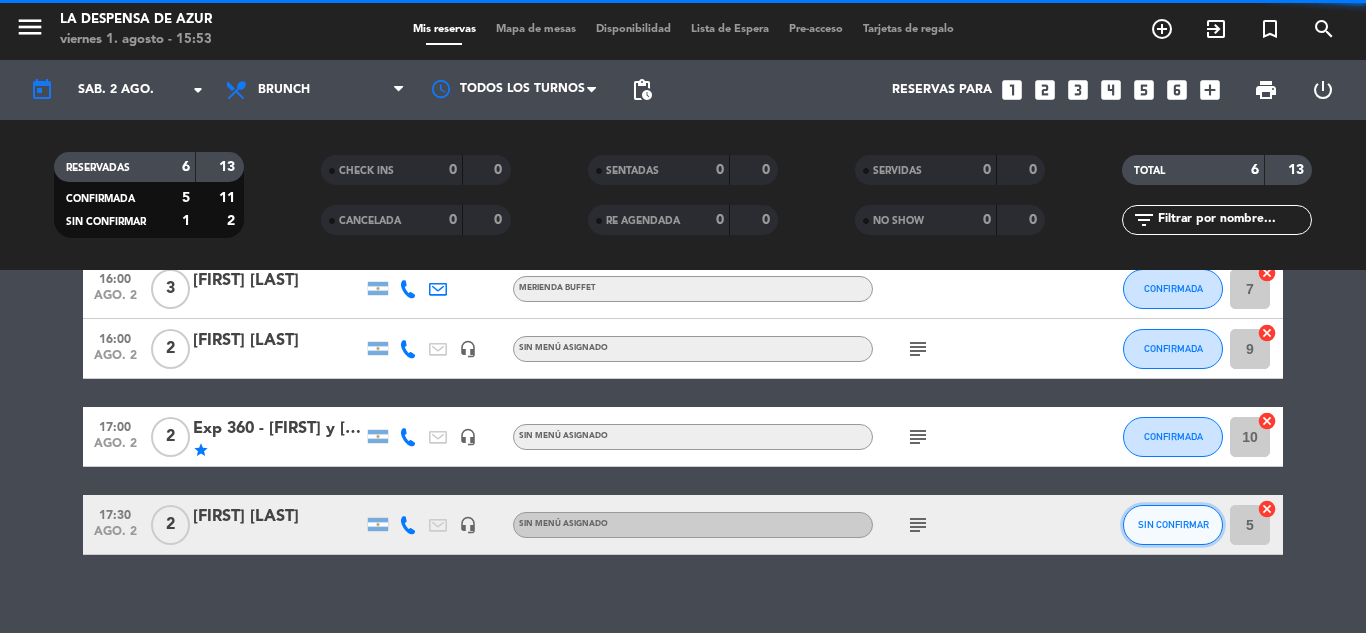click on "SIN CONFIRMAR" 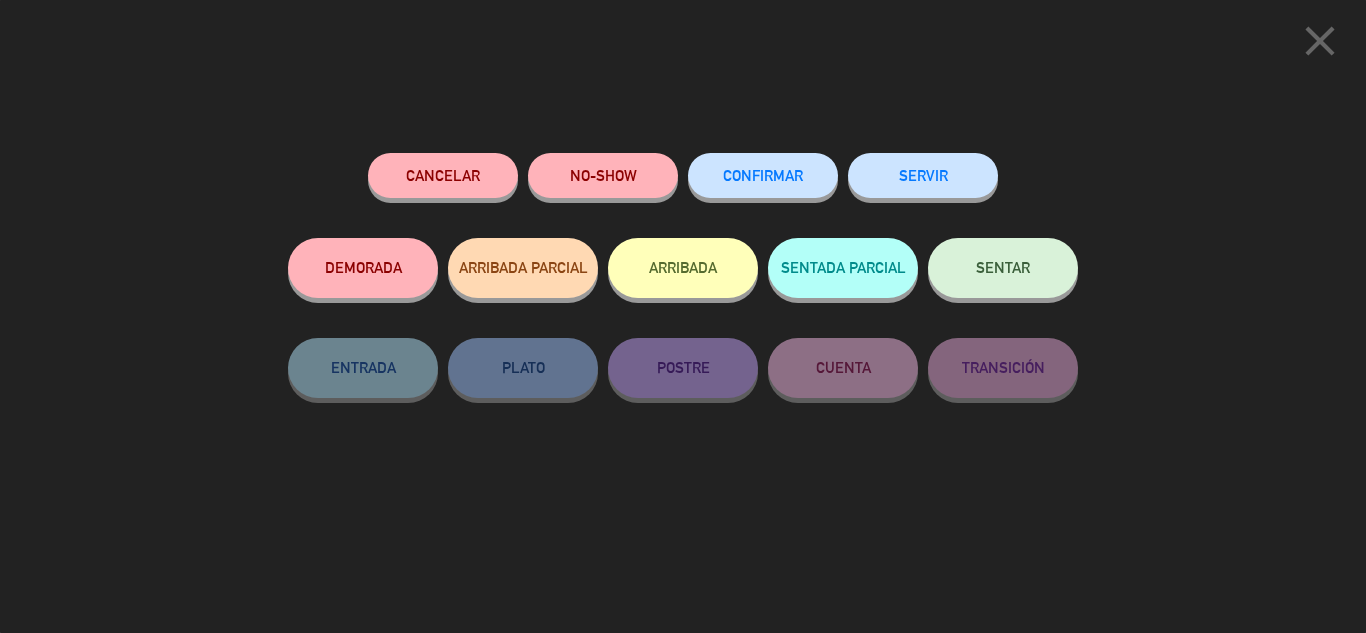 click on "CONFIRMAR" 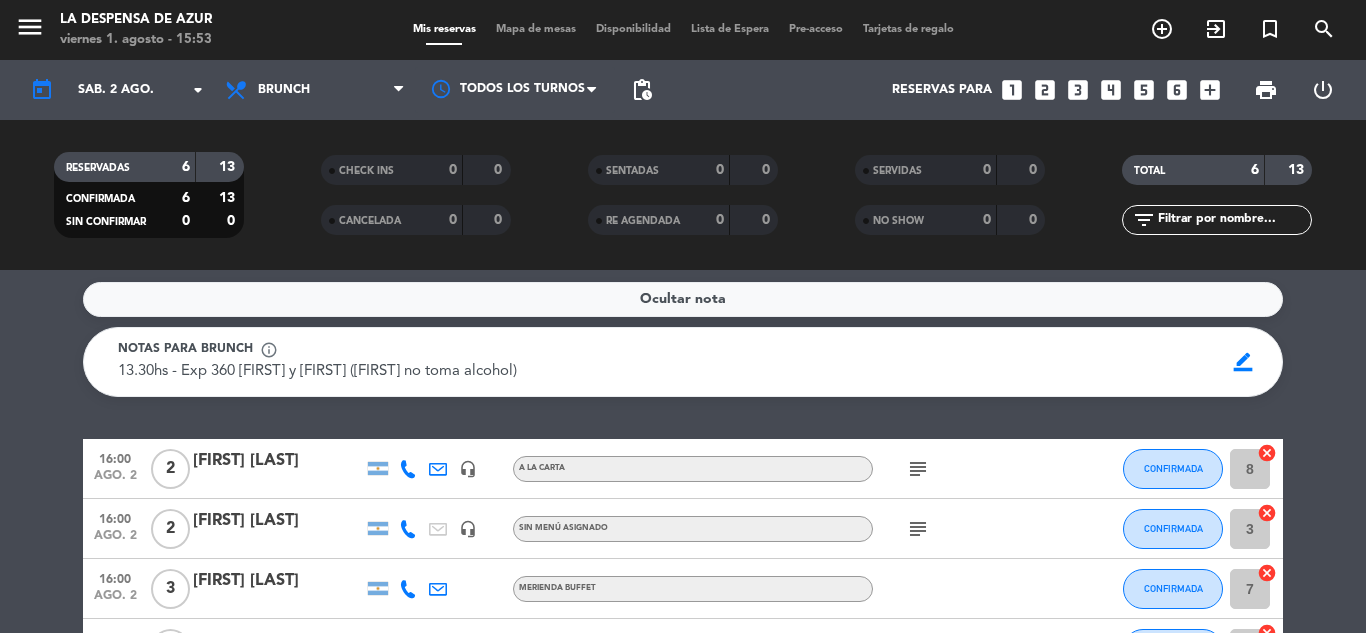 scroll, scrollTop: 0, scrollLeft: 0, axis: both 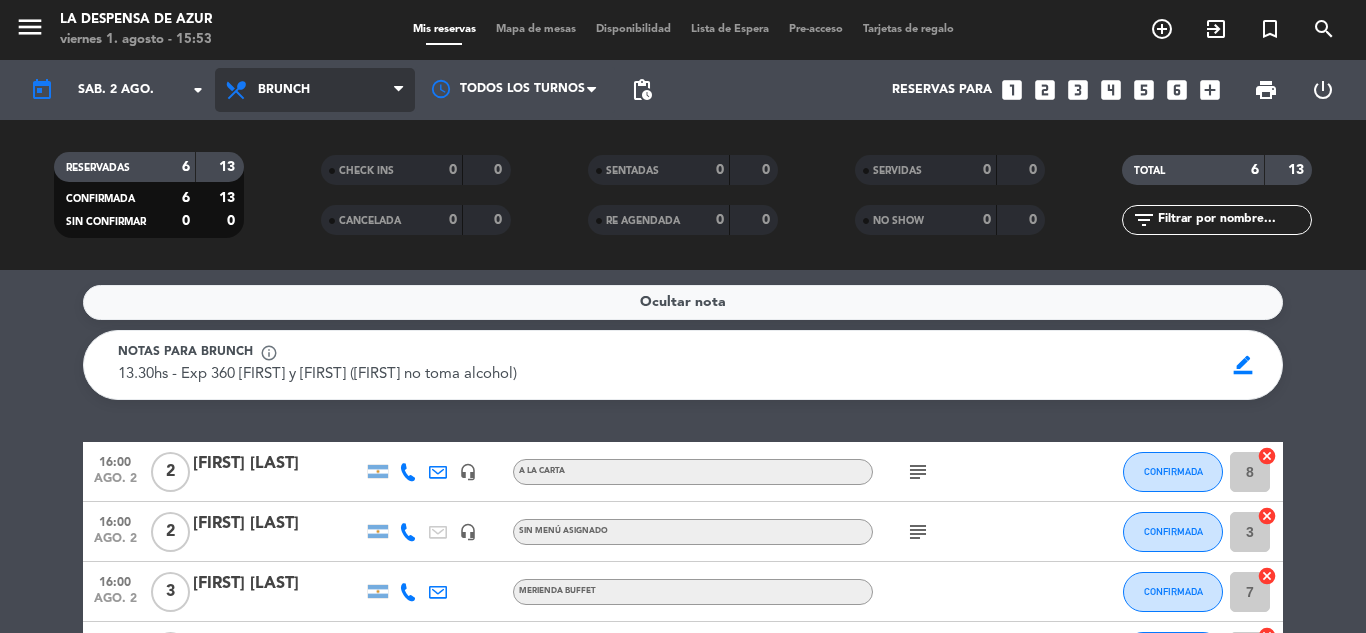 click on "Brunch" at bounding box center (315, 90) 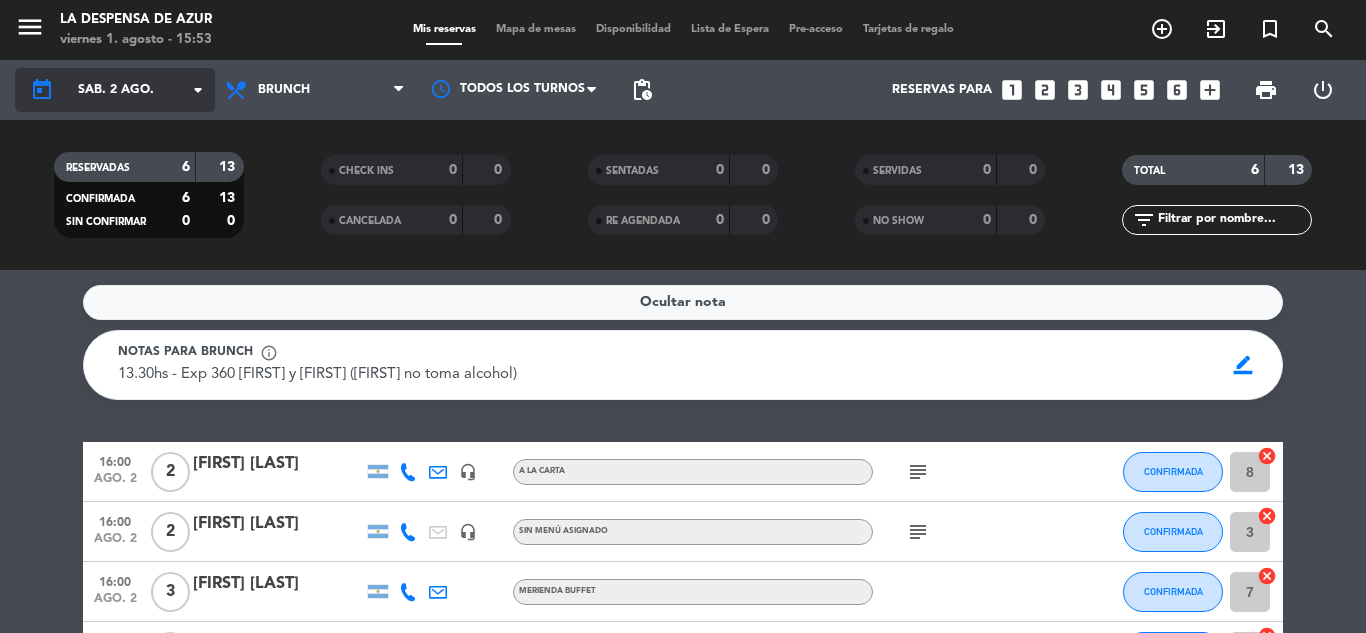 click on "sáb. 2 ago." 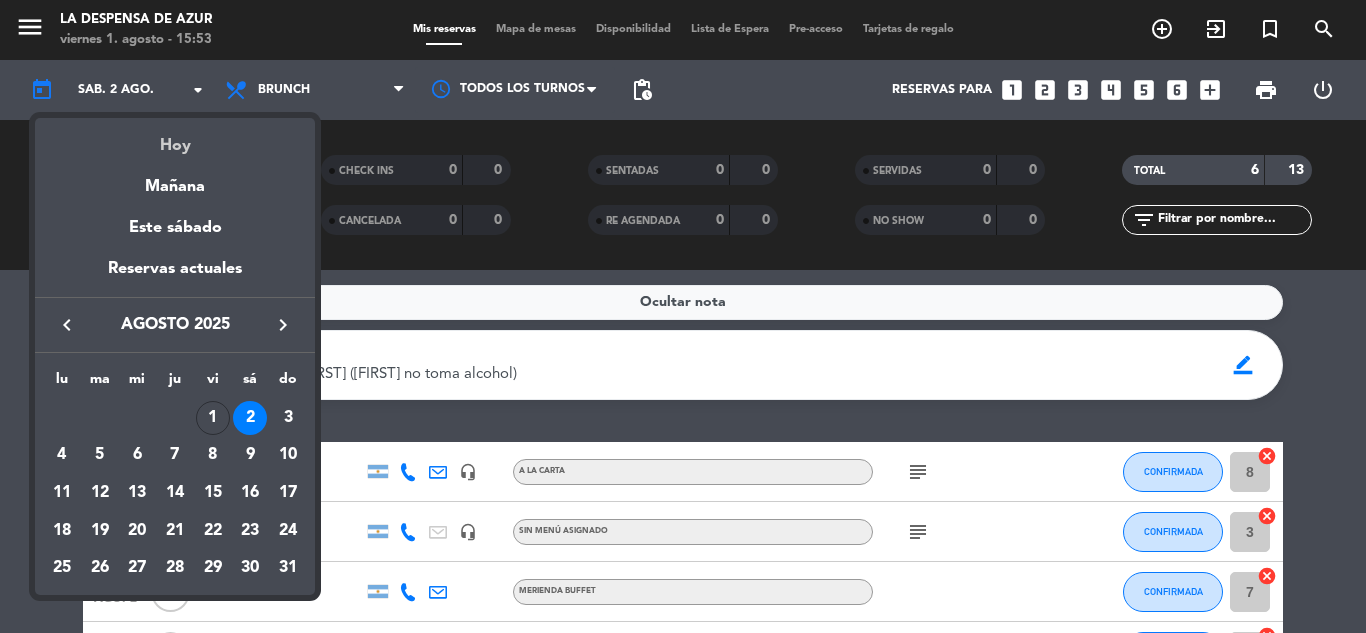 click on "Hoy" at bounding box center [175, 138] 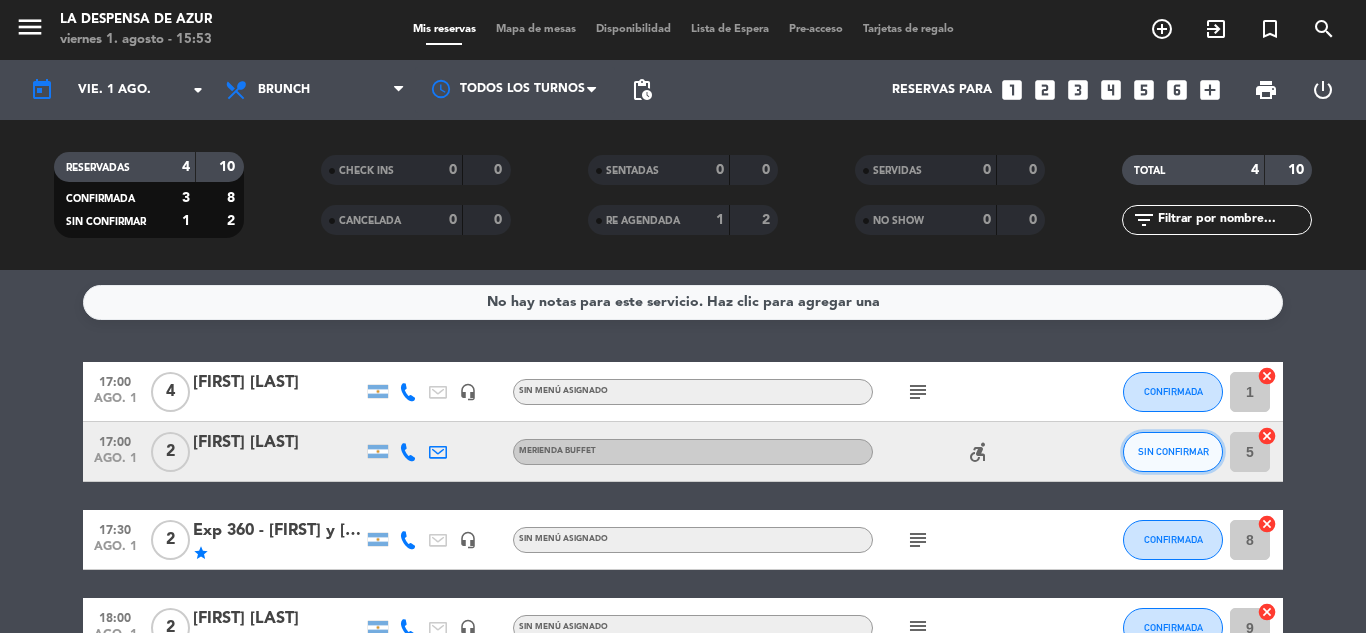 click on "SIN CONFIRMAR" 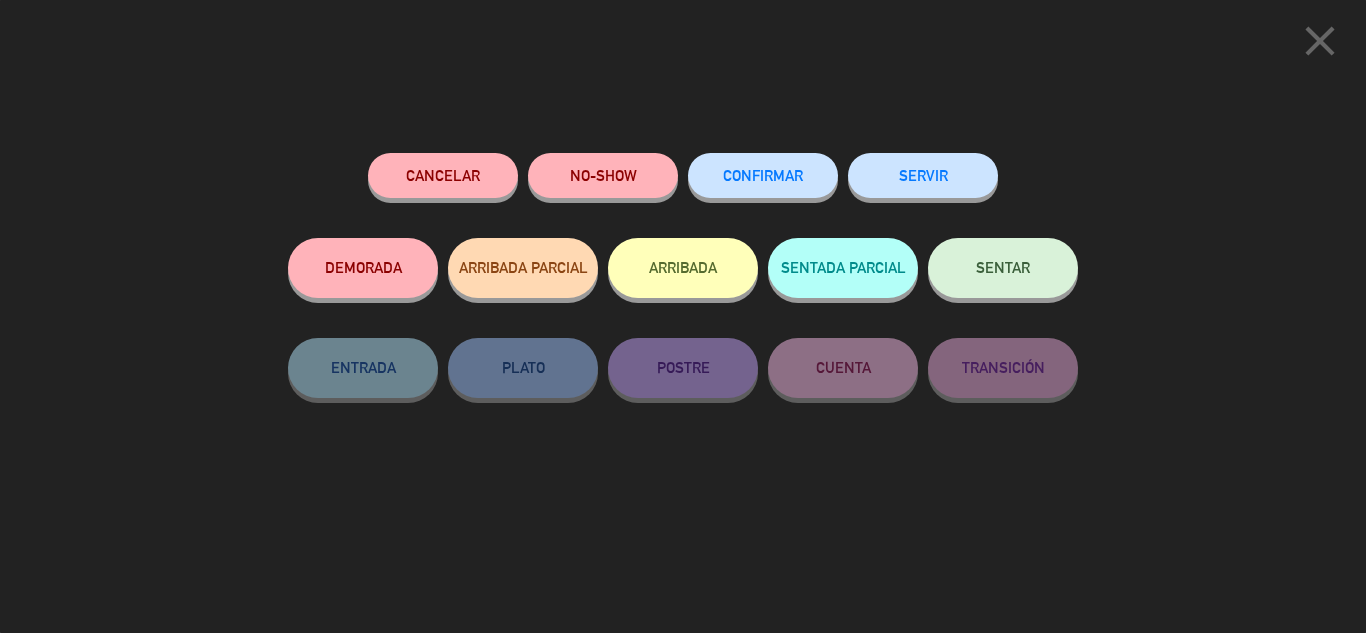 click on "CONFIRMAR" 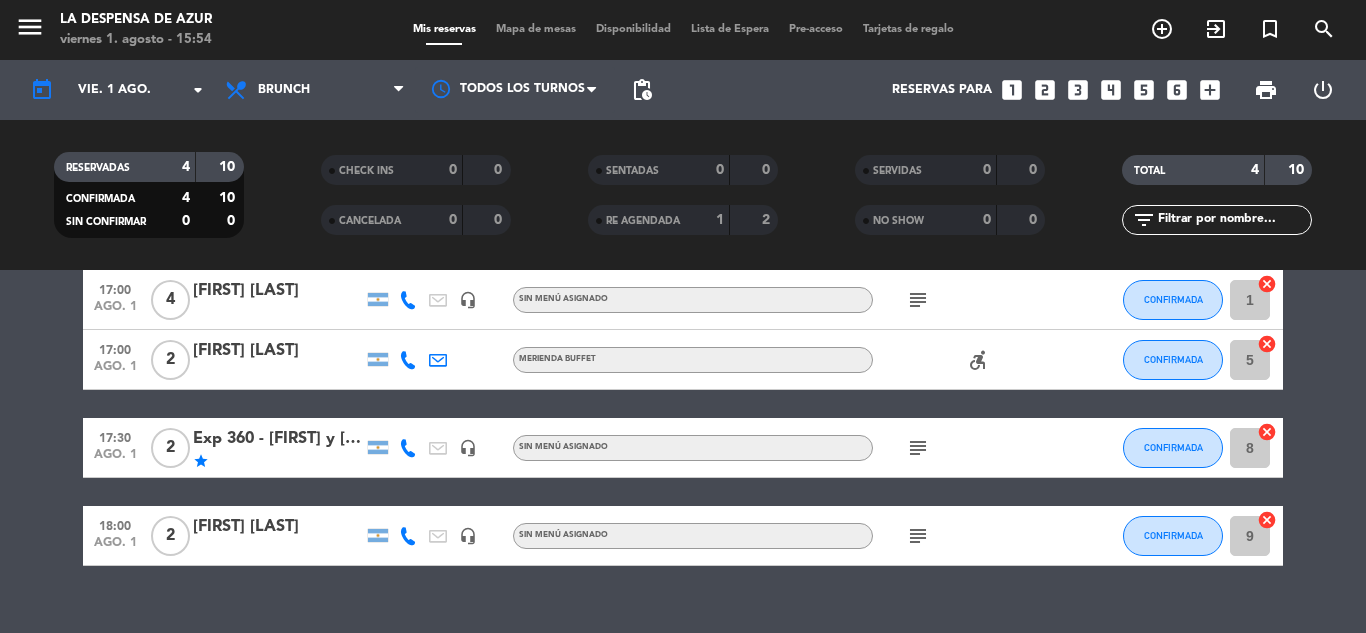 scroll, scrollTop: 125, scrollLeft: 0, axis: vertical 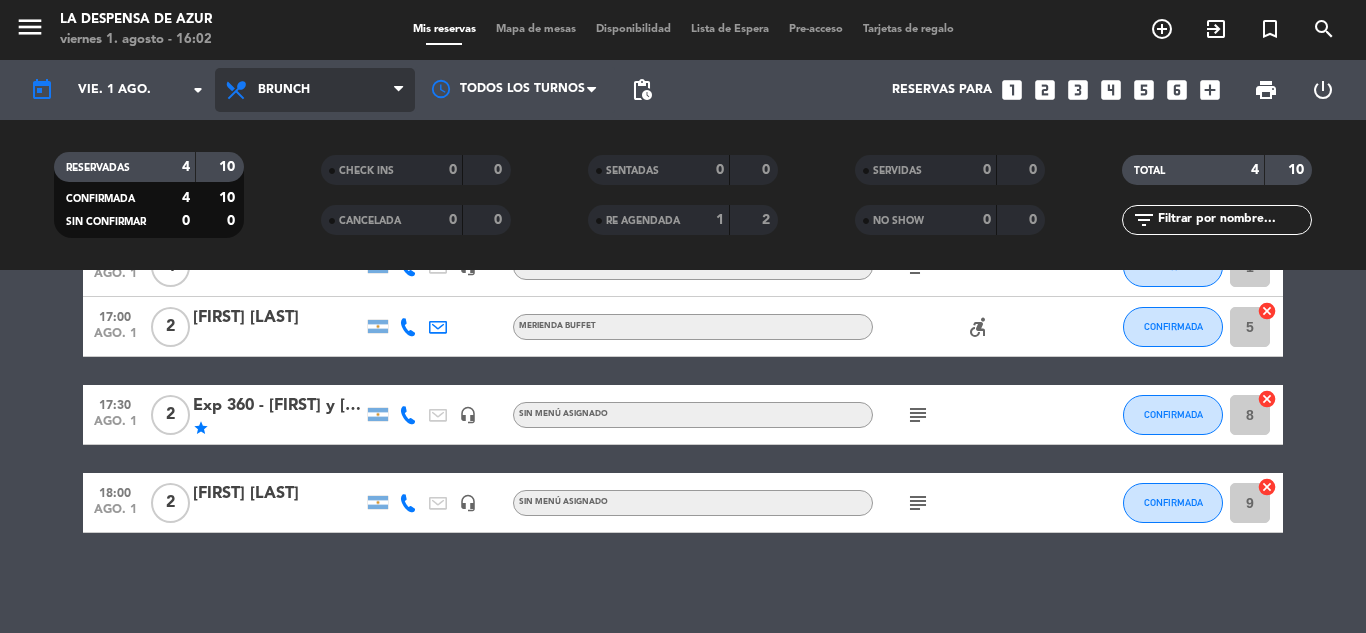 click on "Brunch" at bounding box center (315, 90) 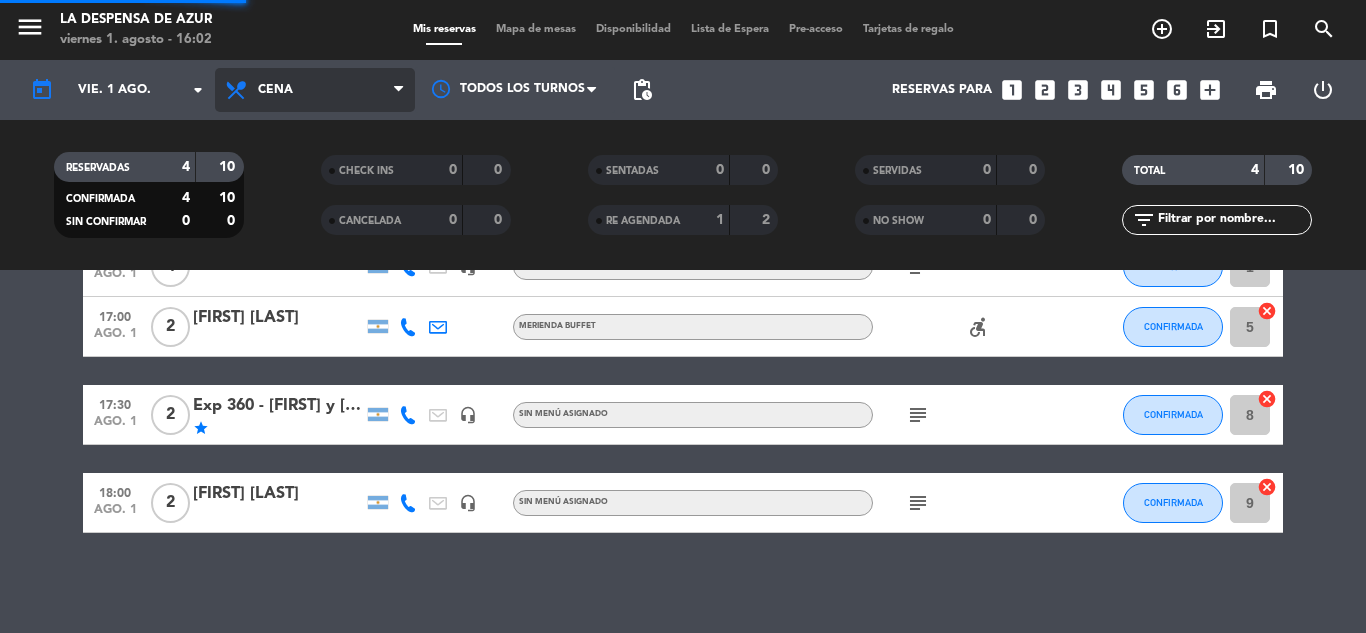click on "menu  La Despensa de Azur   viernes 1. agosto - 17:03   Mis reservas   Mapa de mesas   Disponibilidad   Lista de Espera   Pre-acceso   Tarjetas de regalo  add_circle_outline exit_to_app turned_in_not search today    vie. 1 ago. arrow_drop_down  Todos los servicios  Desayuno  Brunch  Almuerzo  Cena  Cena  Todos los servicios  Desayuno  Brunch  Almuerzo  Cena Todos los turnos pending_actions  Reservas para   looks_one   looks_two   looks_3   looks_4   looks_5   looks_6   add_box  print  power_settings_new   RESERVADAS   6   17   CONFIRMADA   6   17   SIN CONFIRMAR   0   0   CHECK INS   0   0   CANCELADA   0   0   SENTADAS   0   0   RE AGENDADA   1   2   SERVIDAS   0   0   NO SHOW   0   0   TOTAL   6   17  filter_list  No hay notas para este servicio. Haz clic para agregar una   17:00   ago. 1   4   [FIRST] [LAST]   headset_mic  Sin menú asignado  subject  CONFIRMADA 1  cancel   17:00   ago. 1   2   [FIRST] [LAST]   Merienda Buffet  accessible_forward  CONFIRMADA 5  cancel   17:30   ago. 1   2   star  8  2  9" 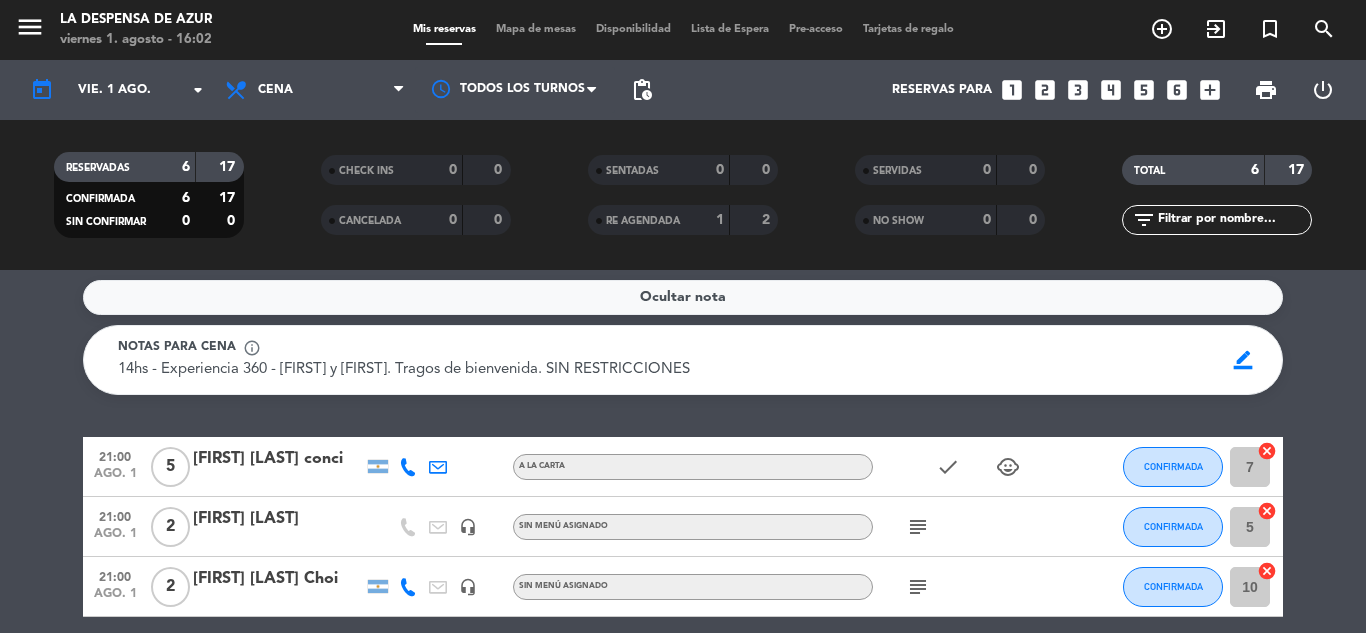 scroll, scrollTop: 0, scrollLeft: 0, axis: both 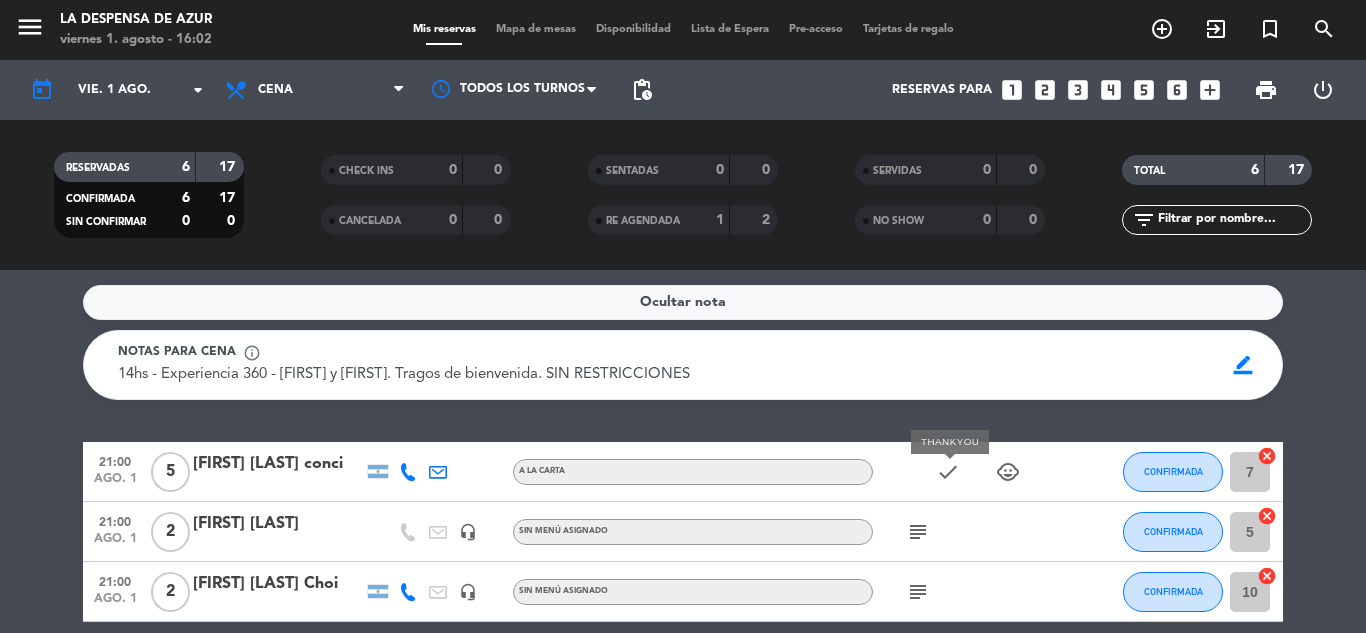 click on "check" 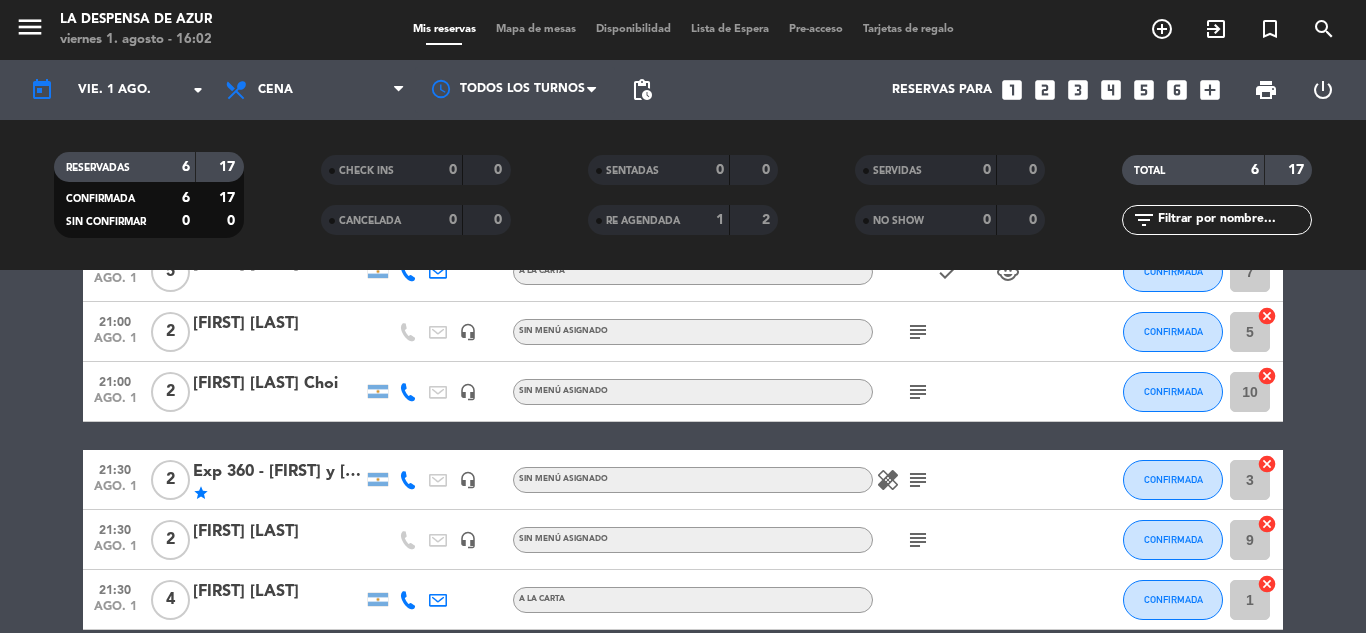 scroll, scrollTop: 100, scrollLeft: 0, axis: vertical 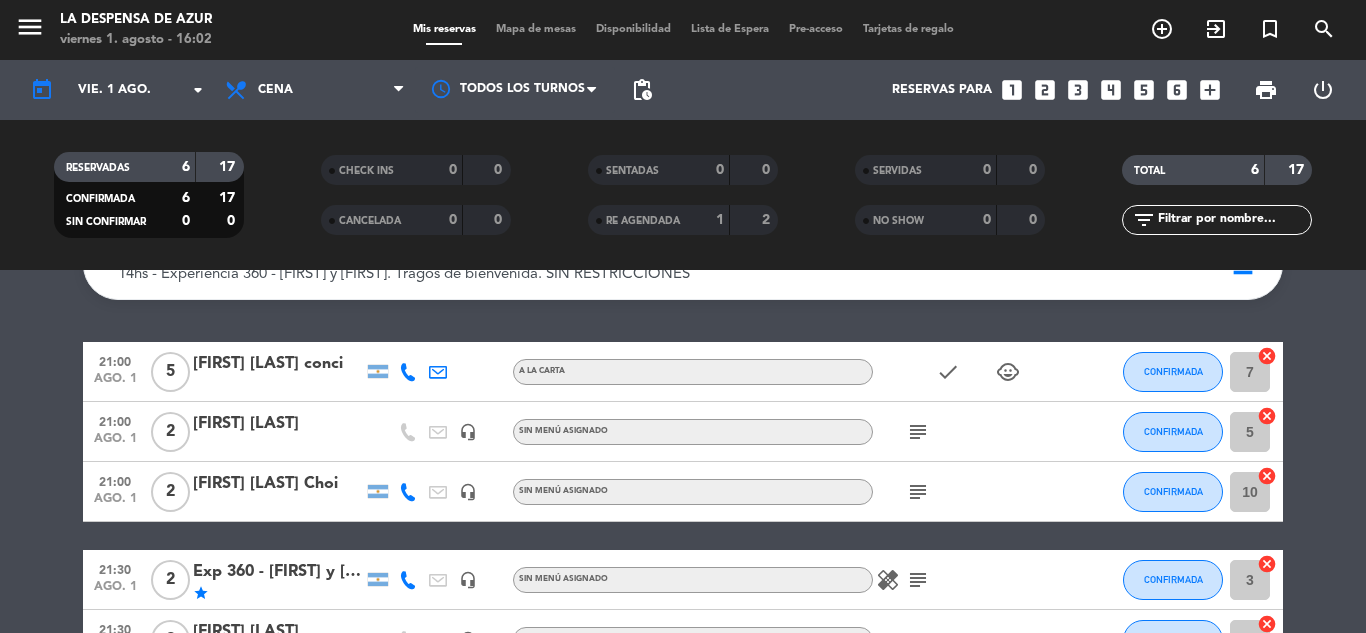 click on "subject" 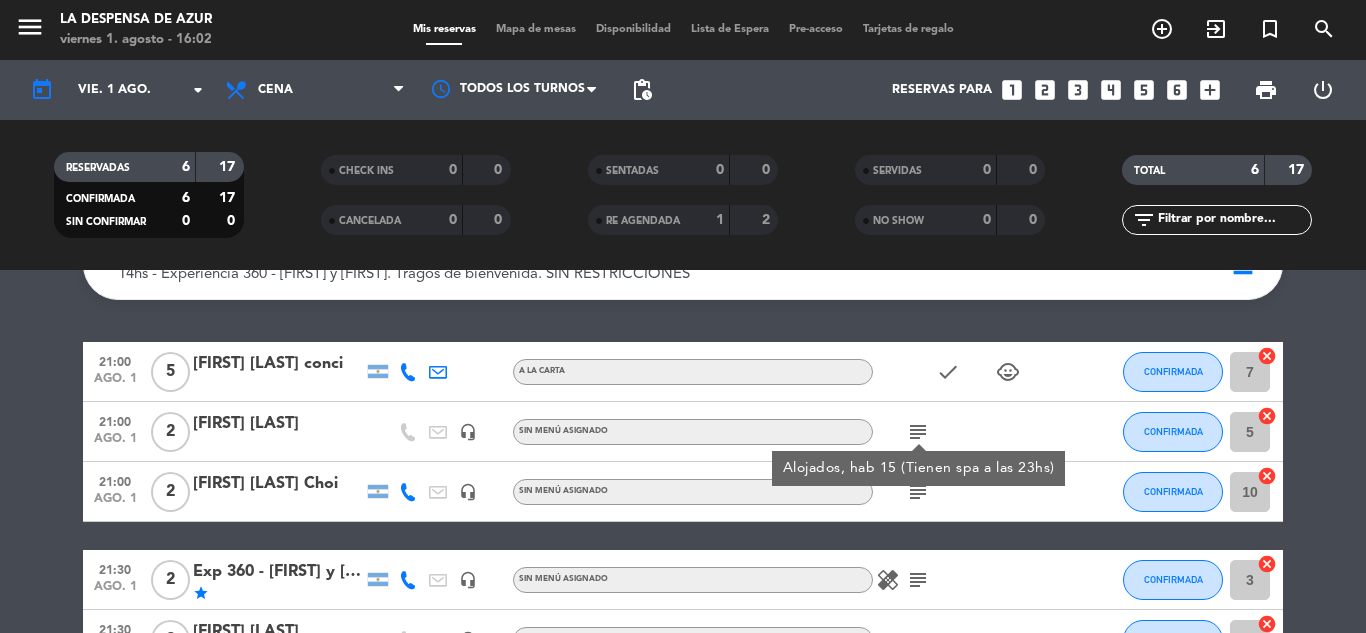 scroll, scrollTop: 200, scrollLeft: 0, axis: vertical 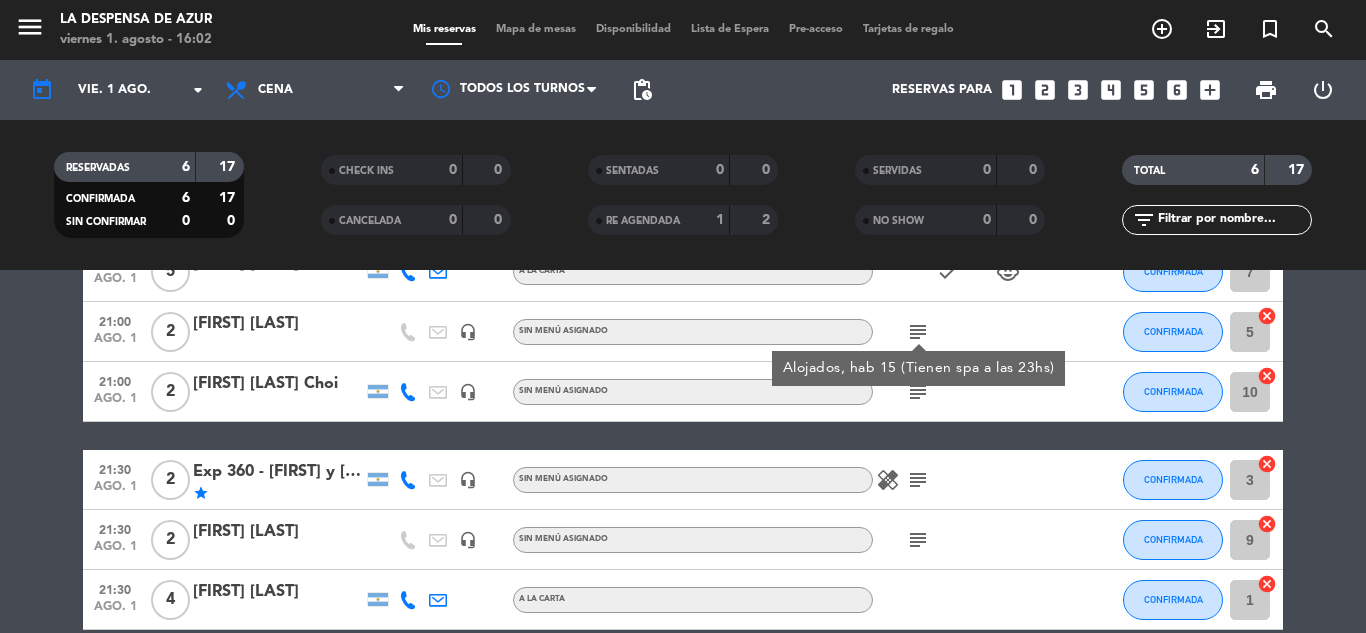 click on "subject" 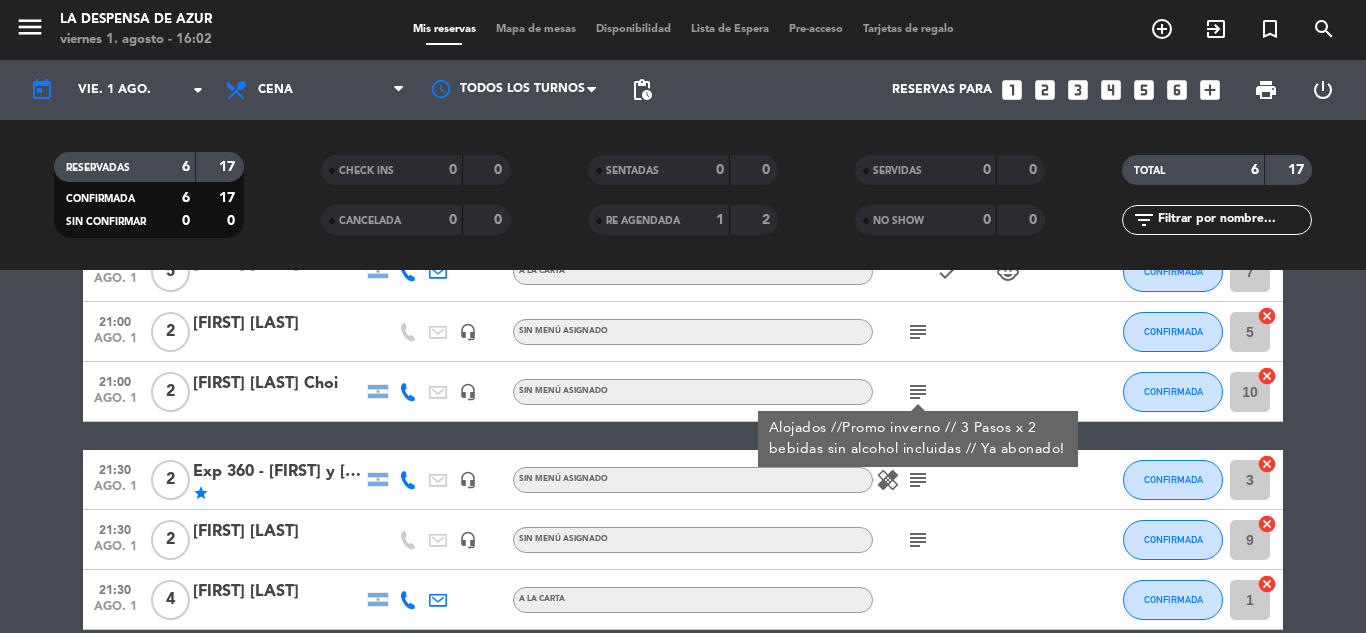 click on "subject" 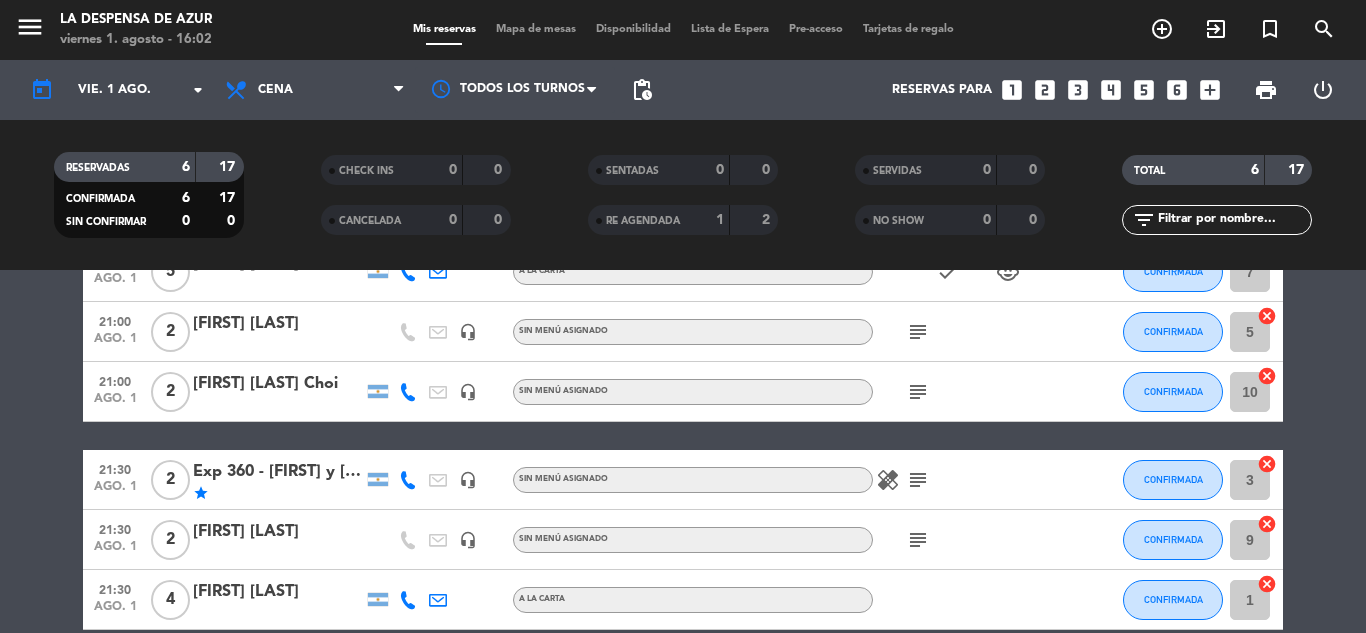 click on "subject" 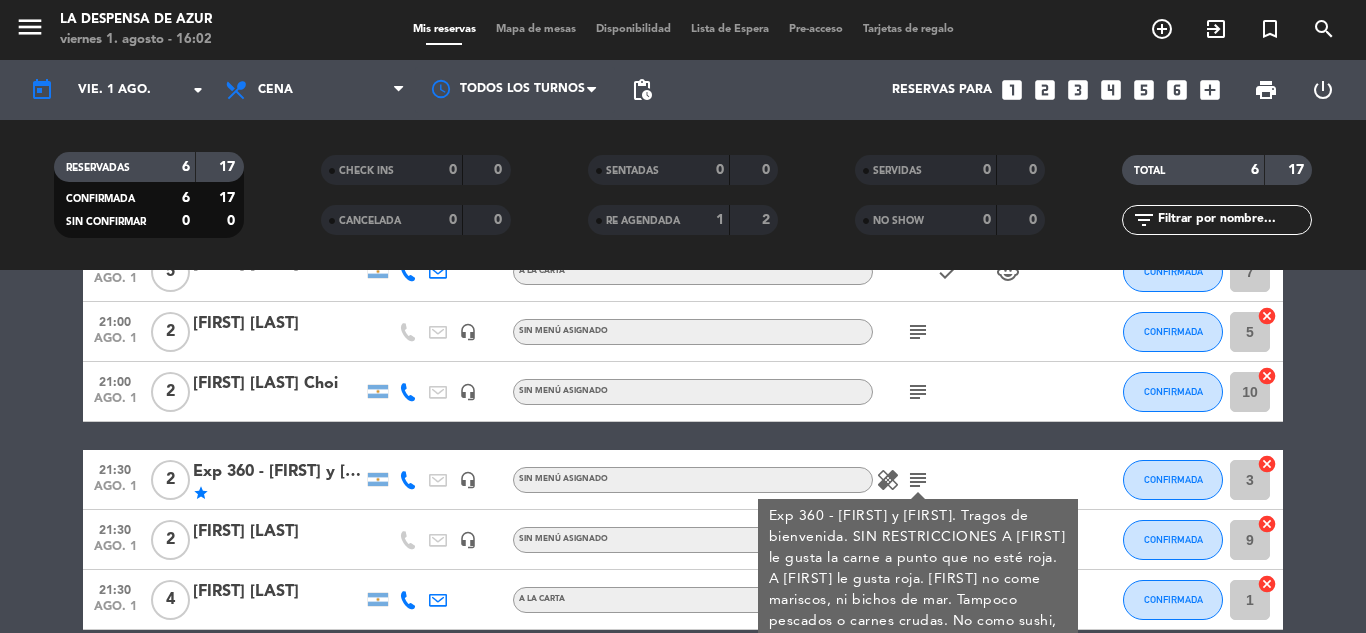 scroll, scrollTop: 297, scrollLeft: 0, axis: vertical 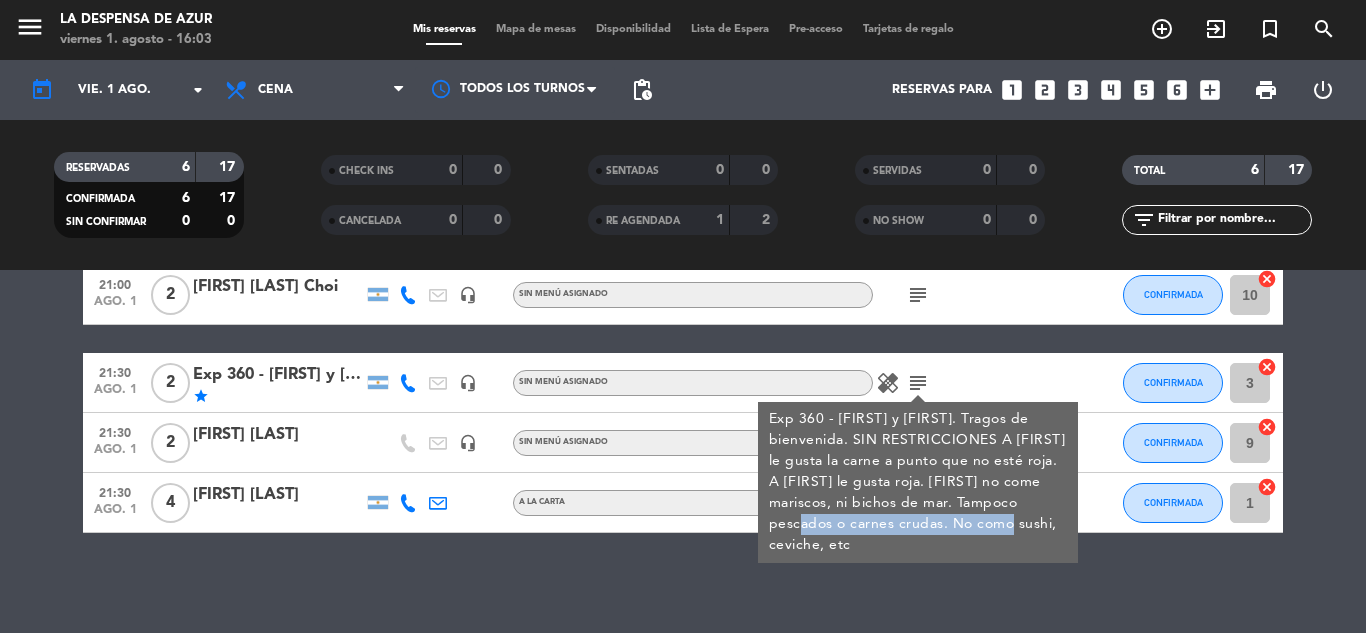 drag, startPoint x: 815, startPoint y: 519, endPoint x: 982, endPoint y: 534, distance: 167.6723 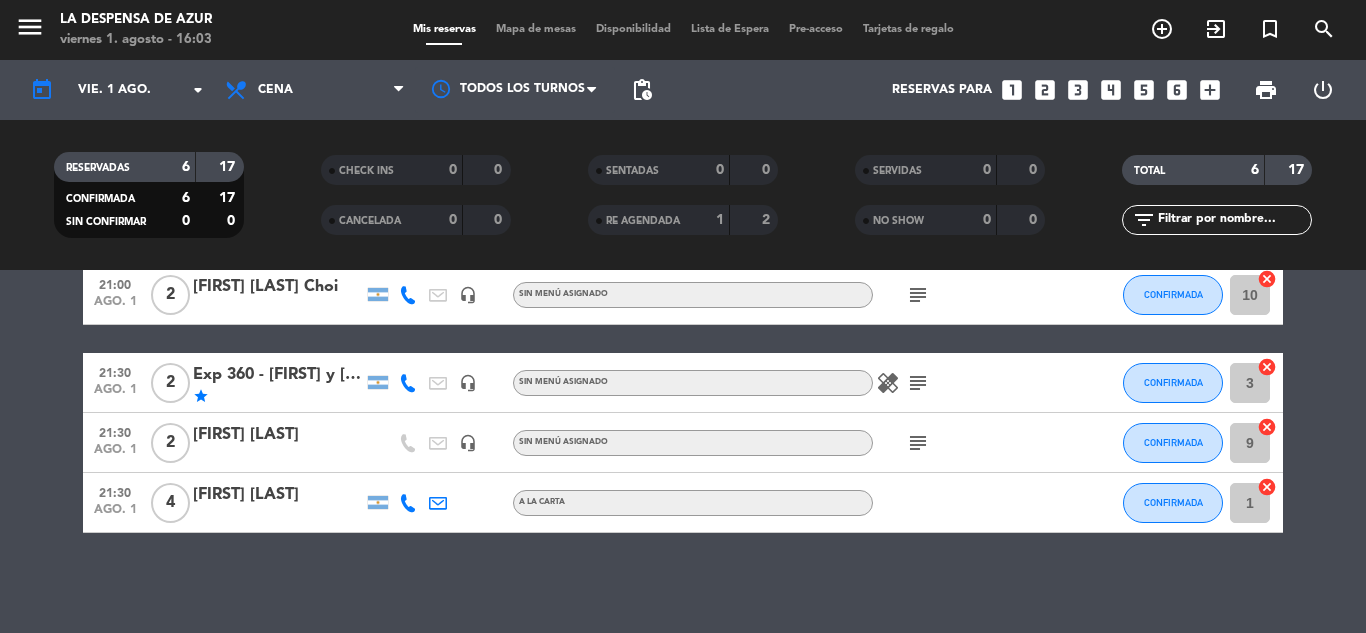 click on "Ocultar nota  Notas para cena  info_outline  14hs - Experiencia 360 - [FIRST] y [FIRST]. Tragos de bienvenida. SIN RESTRICCIONES  14hs - Experiencia 360 - [FIRST] y [FIRST]. Tragos de bienvenida. SIN RESTRICCIONES   border_color   21:00   ago. 1   5   [FIRST] [LAST] conci   A LA CARTA  check   child_care  CONFIRMADA 7  cancel   21:00   ago. 1   2   [FIRST] [LAST]   headset_mic  Sin menú asignado  subject  CONFIRMADA 5  cancel   21:00   ago. 1   2   [FIRST] [LAST] Choi   headset_mic  Sin menú asignado  subject  CONFIRMADA 10  cancel   21:30   ago. 1   2   Exp 360 - [FIRST] y [FIRST]   star   headset_mic  Sin menú asignado  healing   subject  CONFIRMADA 3  cancel   21:30   ago. 1   2   [FIRST] [LAST]   headset_mic  Sin menú asignado  subject  CONFIRMADA 9  cancel   21:30   ago. 1   4   [FIRST] [LAST]   A LA CARTA CONFIRMADA 1  cancel" 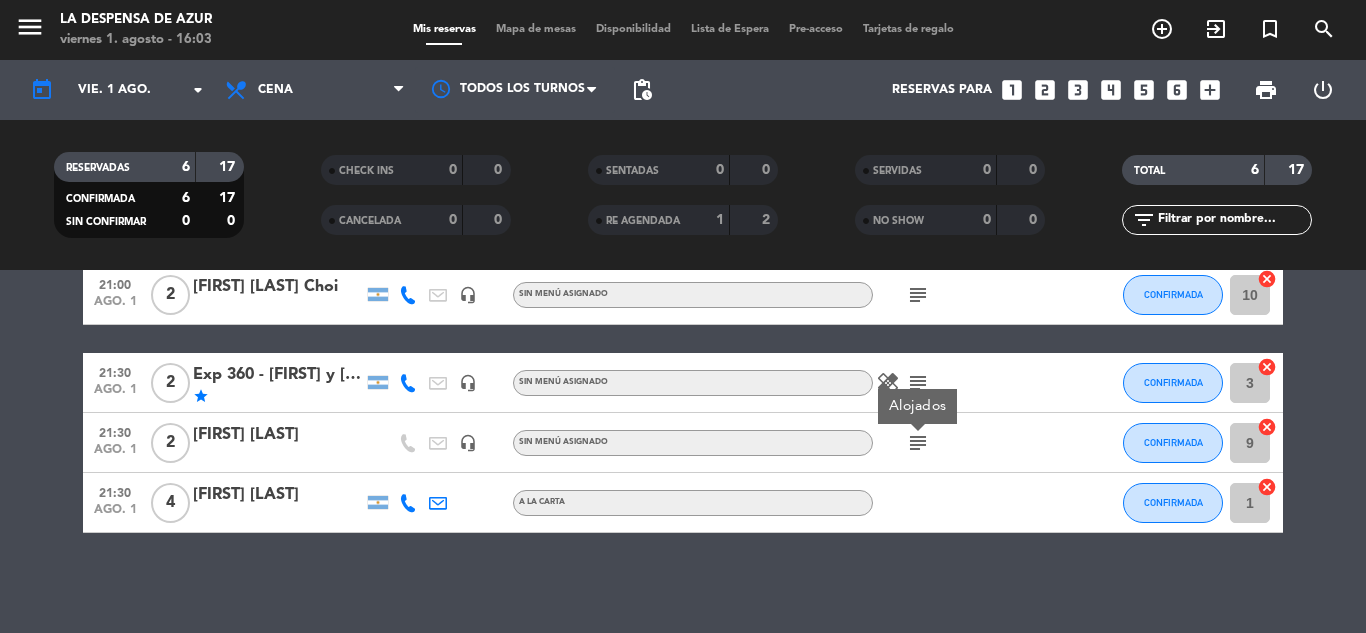 click on "healing   subject" 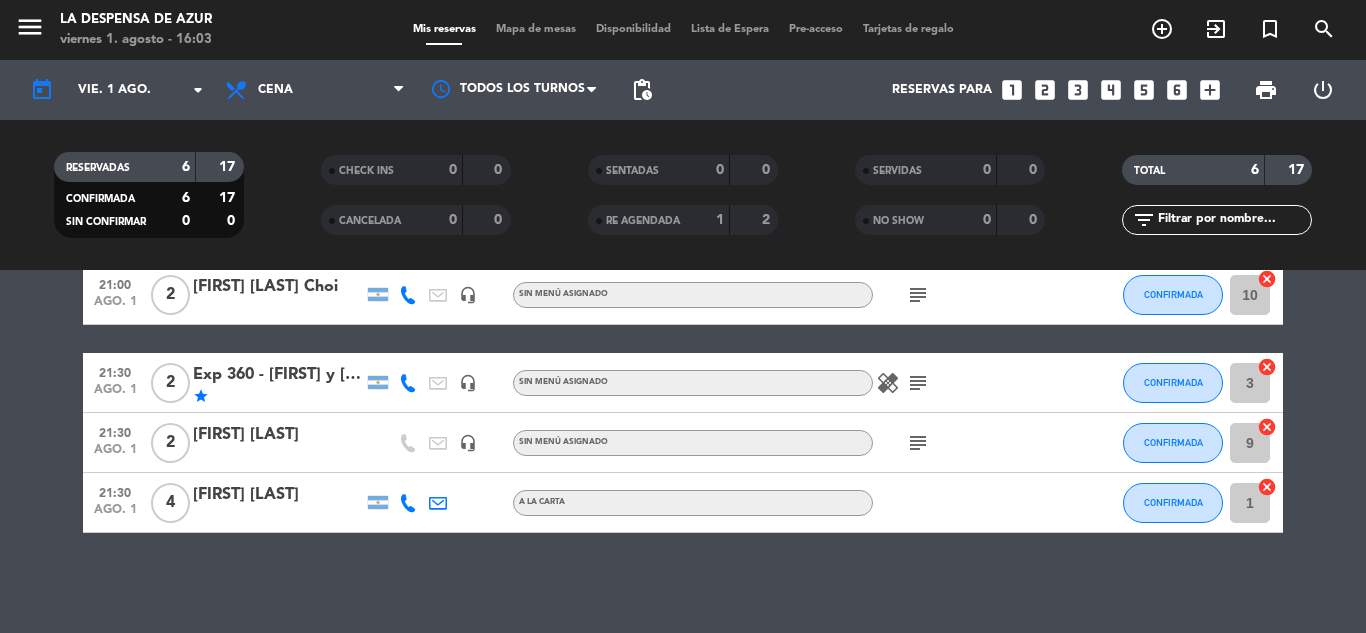 click on "subject" 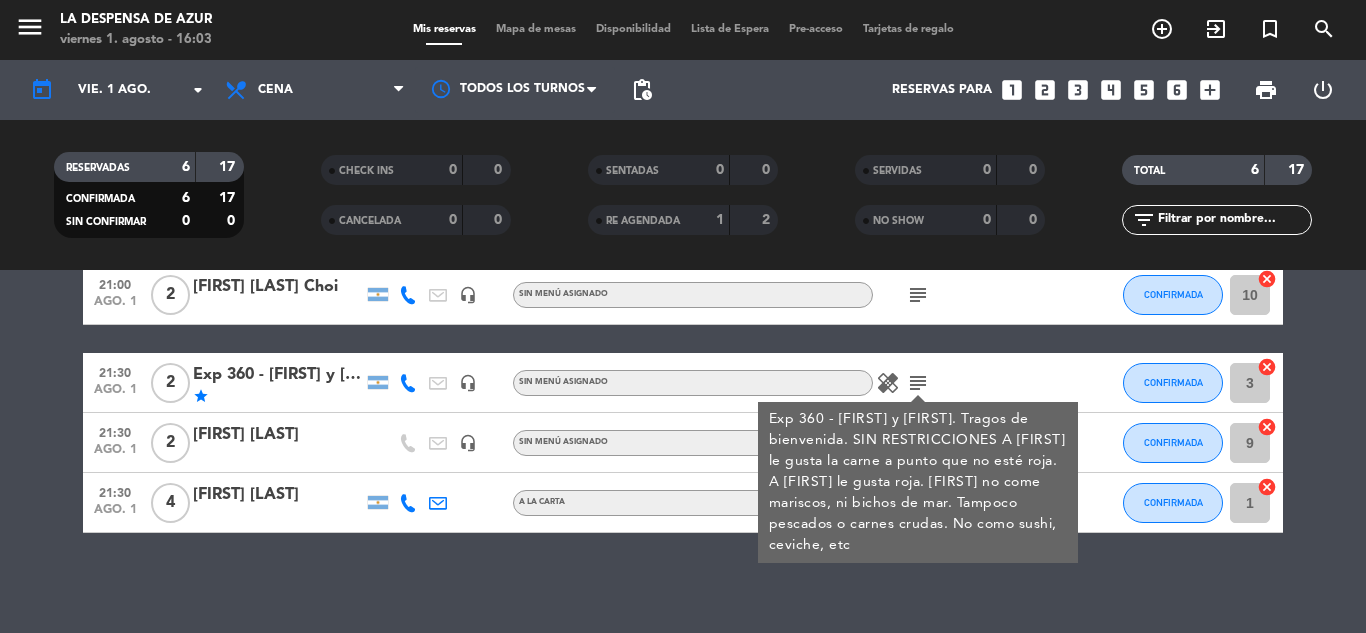 click on "subject" 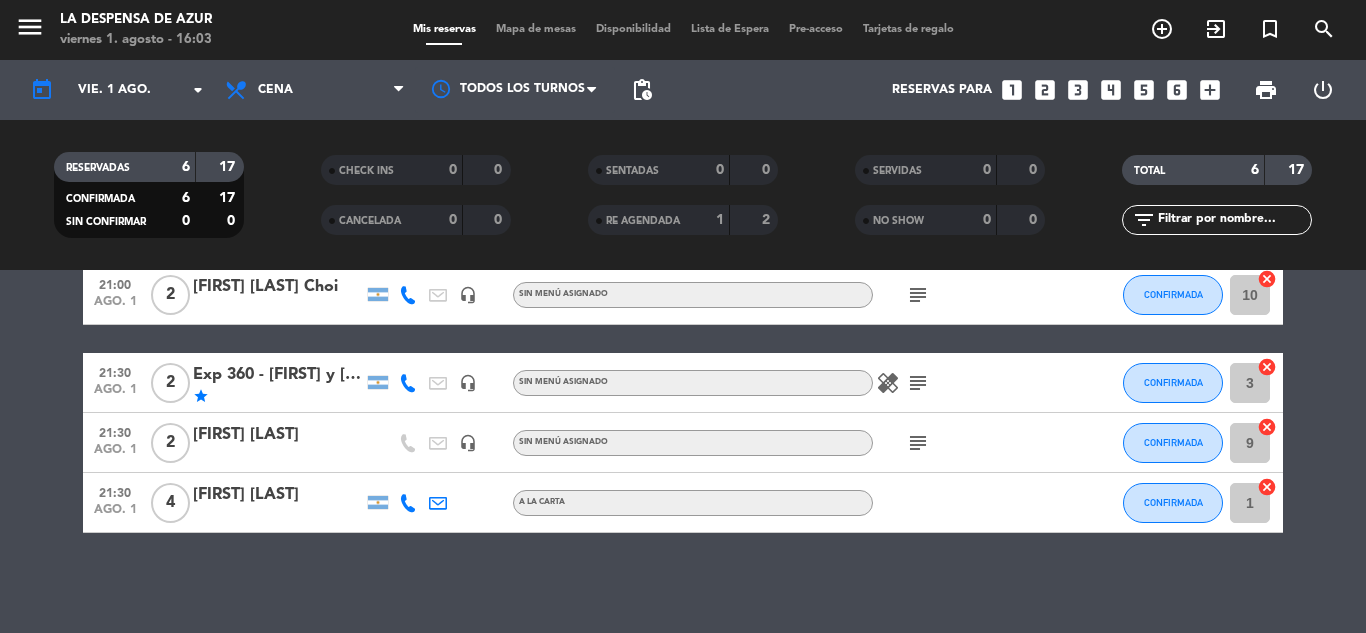 click on "subject" 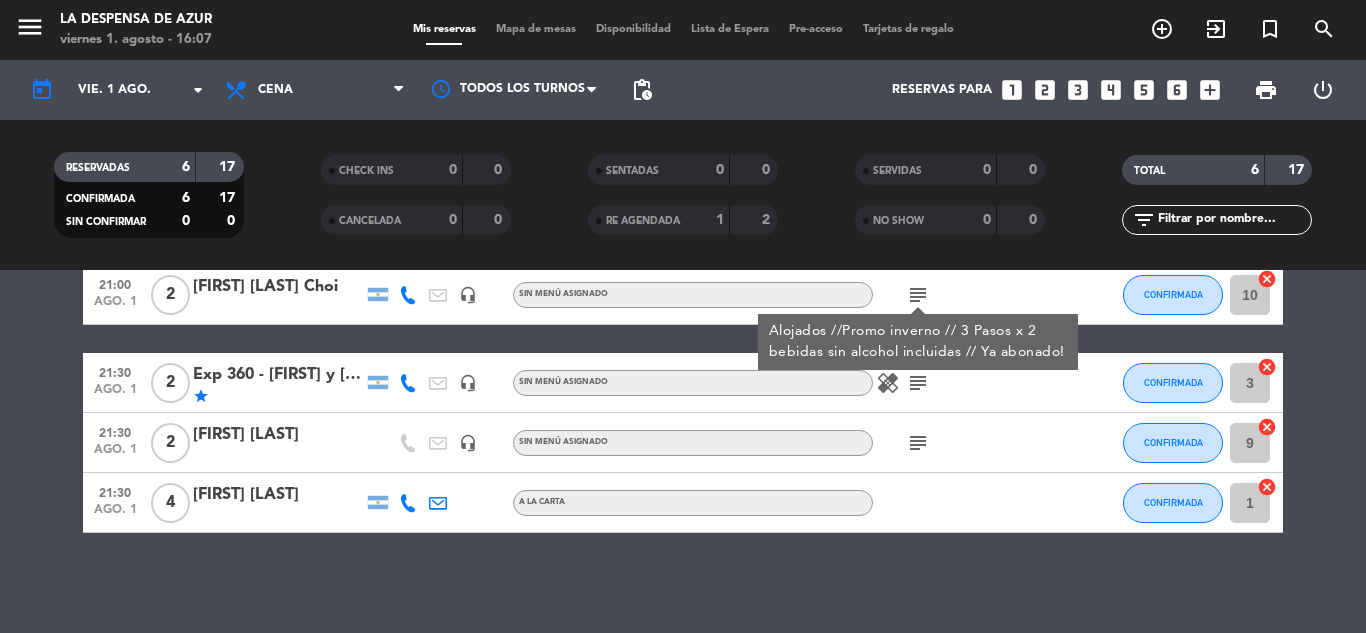 click on "Ocultar nota  Notas para cena  info_outline  14hs - Experiencia 360 - [FIRST] y [FIRST]. Tragos de bienvenida. SIN RESTRICCIONES  14hs - Experiencia 360 - [FIRST] y [FIRST]. Tragos de bienvenida. SIN RESTRICCIONES   border_color   21:00   ago. 1   5   [FIRST] [LAST] conci   A LA CARTA  check   child_care  CONFIRMADA 7  cancel   21:00   ago. 1   2   [FIRST] [LAST]   headset_mic  Sin menú asignado  subject  CONFIRMADA 5  cancel   21:00   ago. 1   2   [FIRST] [LAST] Choi   headset_mic  Sin menú asignado  subject  Alojados //Promo inverno //  3 Pasos  x 2 bebidas sin alcohol incluidas // Ya abonado! CONFIRMADA 10  cancel   21:30   ago. 1   2   Exp 360 - [FIRST] y [FIRST]   star   headset_mic  Sin menú asignado  healing   subject  CONFIRMADA 3  cancel   21:30   ago. 1   2   [FIRST] [LAST]   headset_mic  Sin menú asignado  subject  CONFIRMADA 9  cancel   21:30   ago. 1   4   [FIRST] [LAST]   A LA CARTA CONFIRMADA 1  cancel" 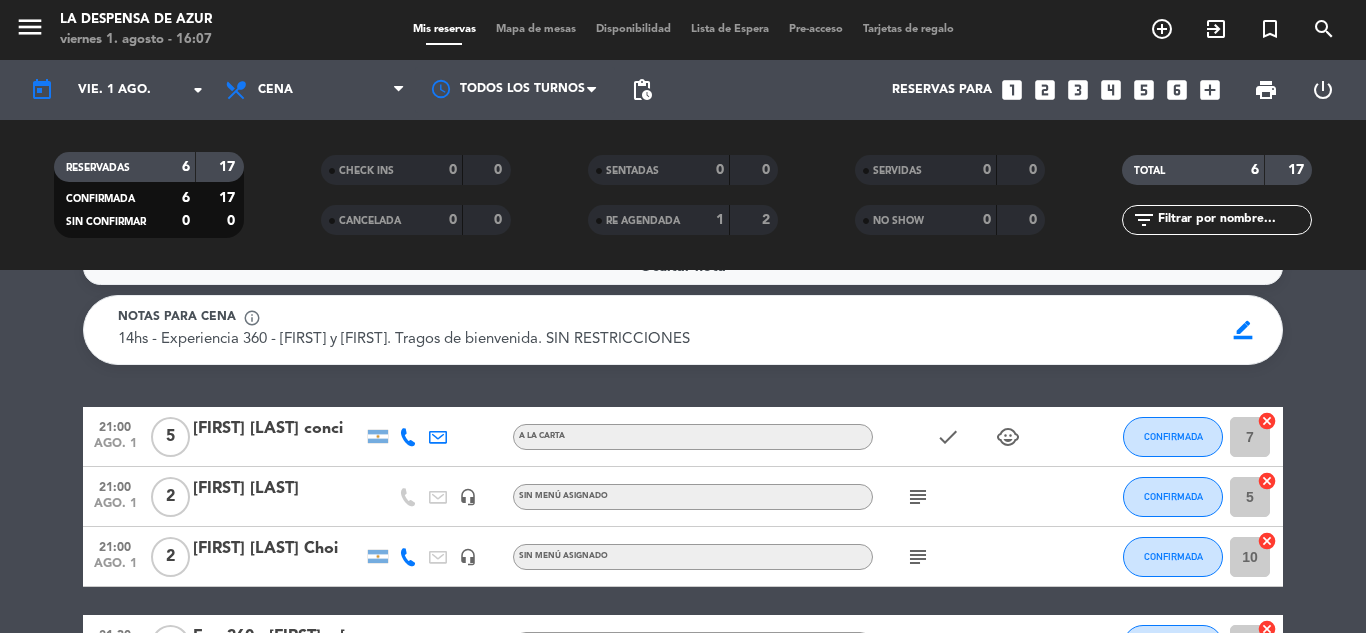 scroll, scrollTop: 0, scrollLeft: 0, axis: both 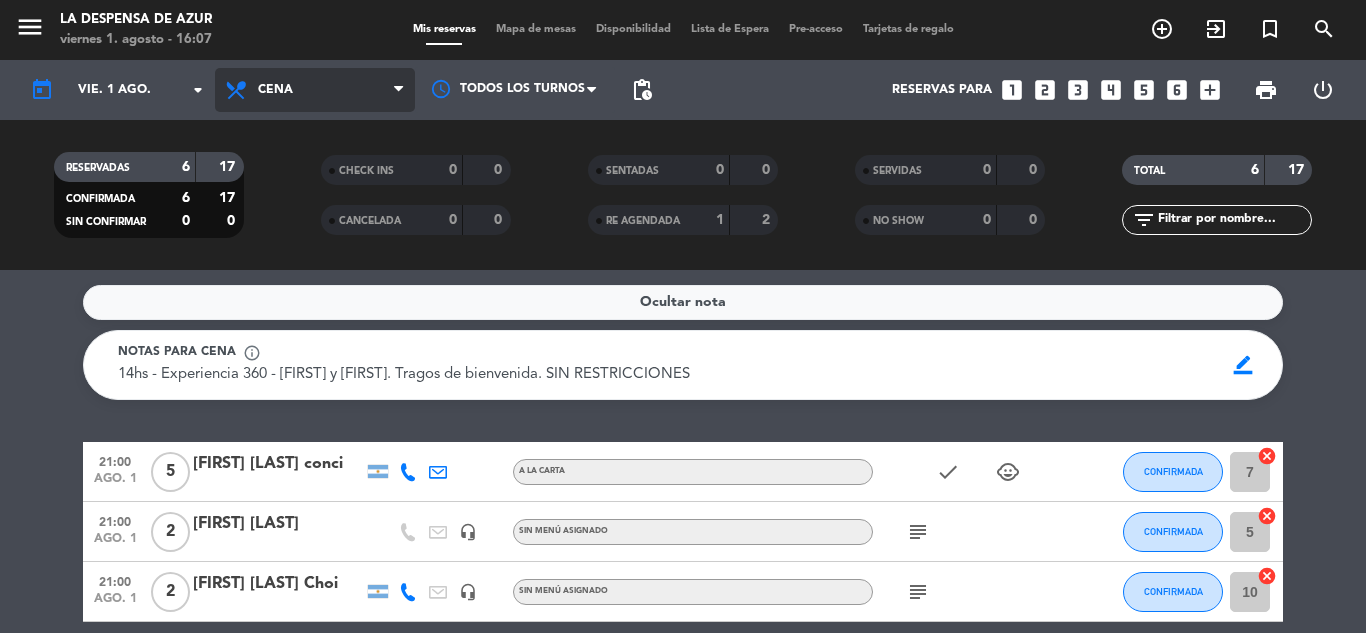 click on "Cena" at bounding box center [315, 90] 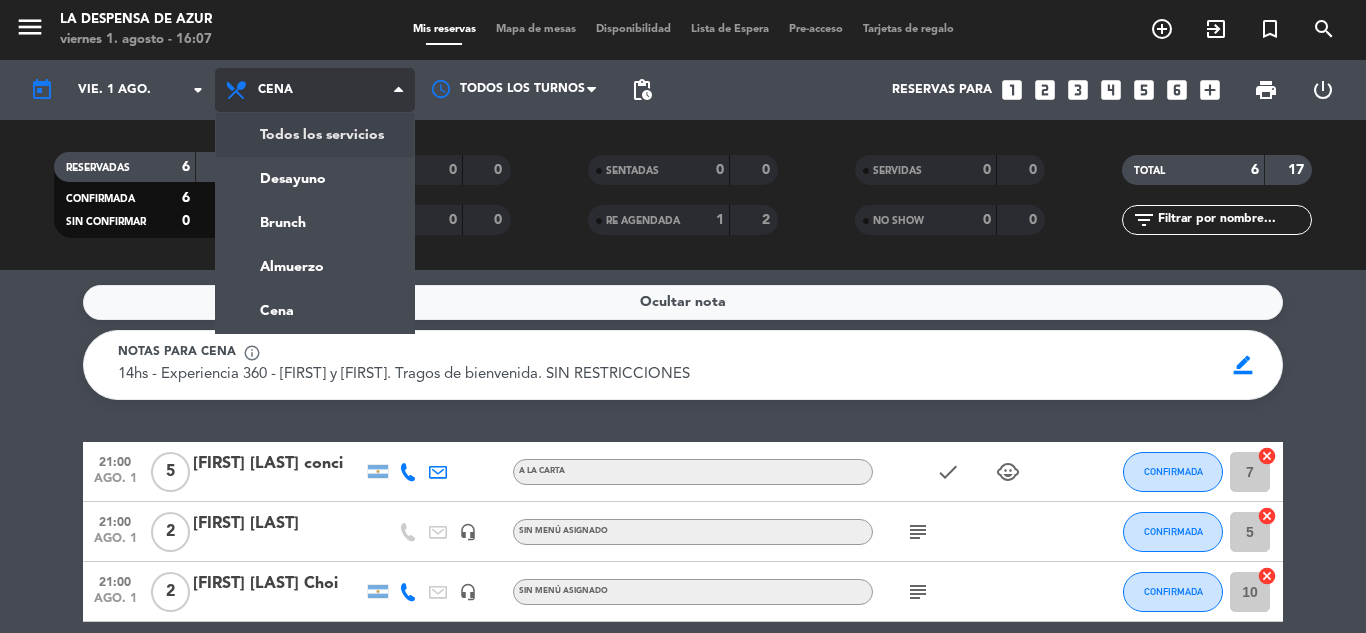 click on "menu  La Despensa de Azur   viernes 1. agosto - 16:07   Mis reservas   Mapa de mesas   Disponibilidad   Lista de Espera   Pre-acceso   Tarjetas de regalo  add_circle_outline exit_to_app turned_in_not search today    vie. 1 ago. arrow_drop_down  Todos los servicios  Desayuno  Brunch  Almuerzo  Cena  Cena  Todos los servicios  Desayuno  Brunch  Almuerzo  Cena Todos los turnos pending_actions  Reservas para   looks_one   looks_two   looks_3   looks_4   looks_5   looks_6   add_box  print  power_settings_new   RESERVADAS   6   17   CONFIRMADA   6   17   SIN CONFIRMAR   0   0   CHECK INS   0   0   CANCELADA   0   0   SENTADAS   0   0   RE AGENDADA   1   2   SERVIDAS   0   0   NO SHOW   0   0   TOTAL   6   17  filter_list" 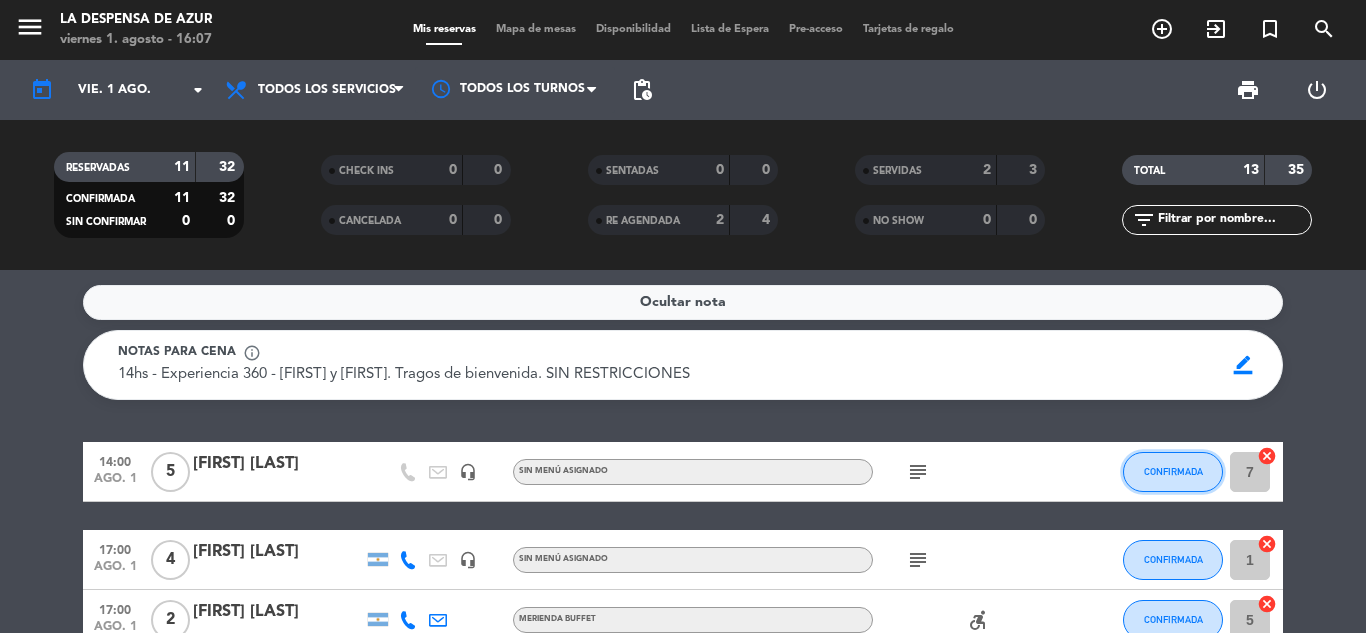 click on "CONFIRMADA" 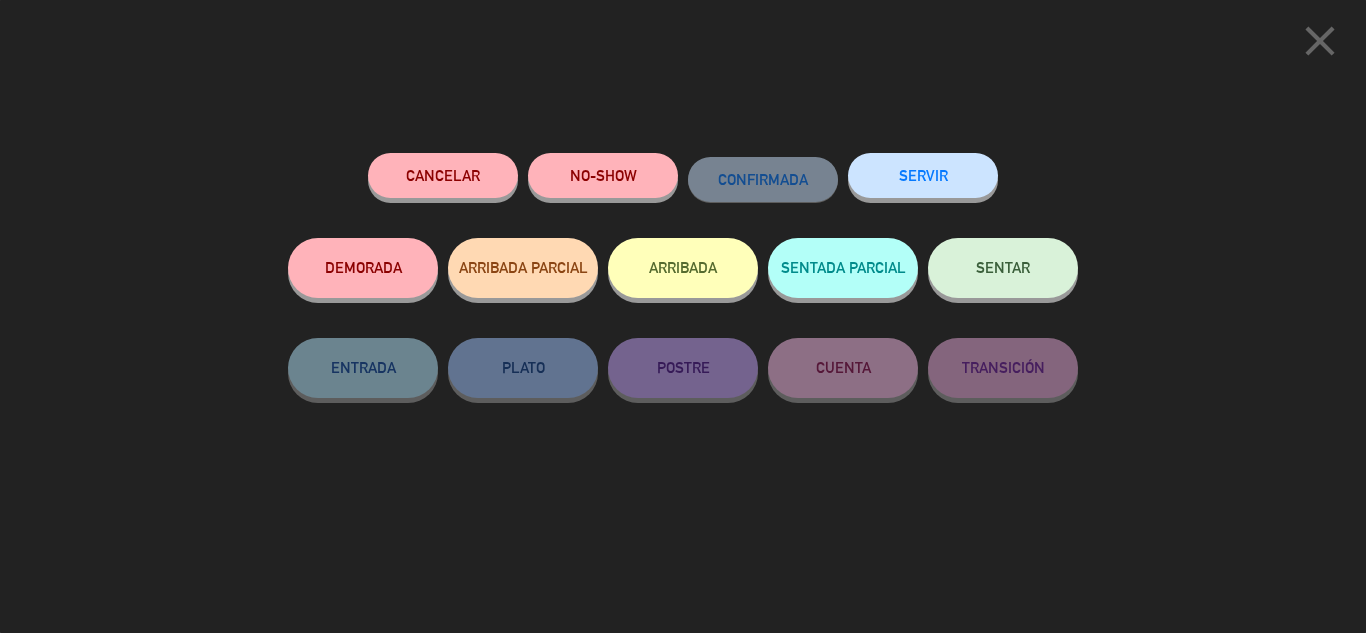 click on "SERVIR" 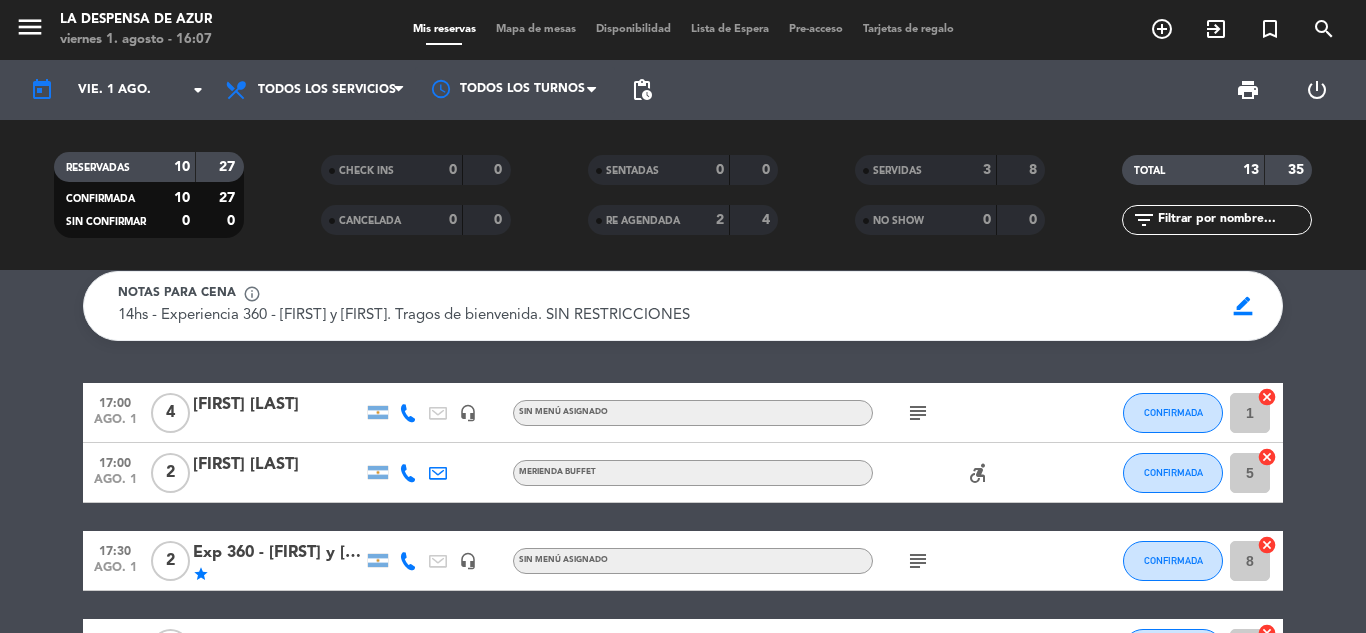scroll, scrollTop: 0, scrollLeft: 0, axis: both 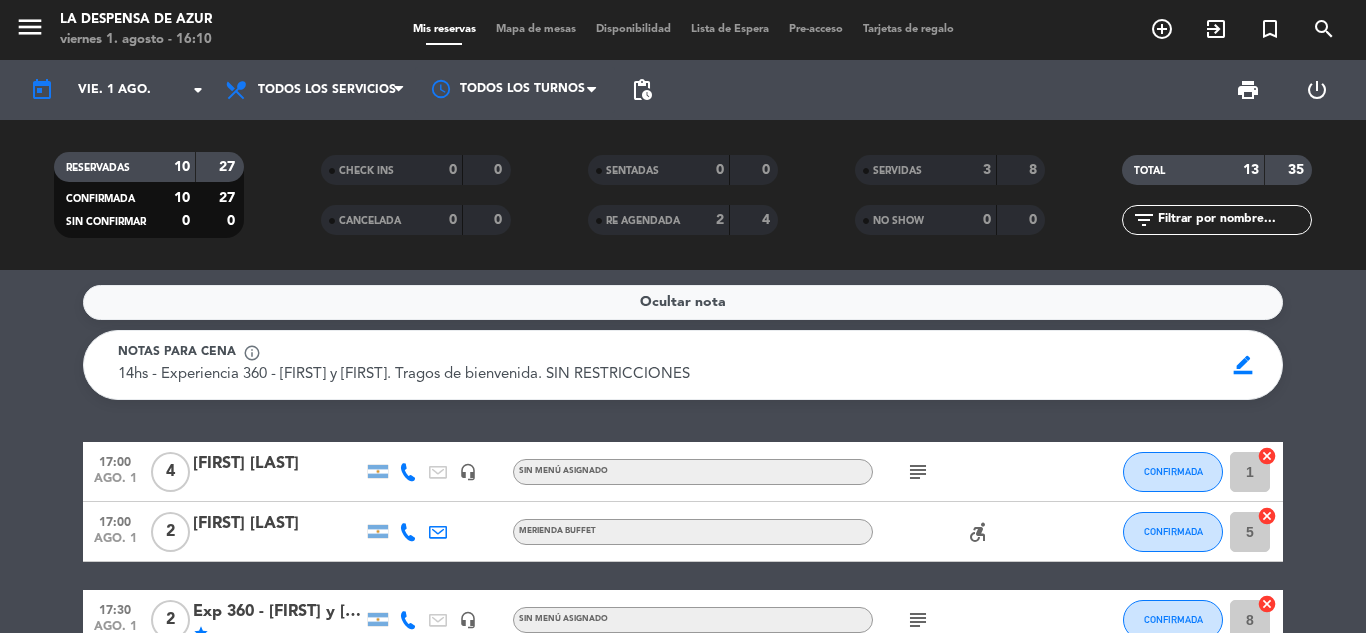 click on "SERVIDAS" 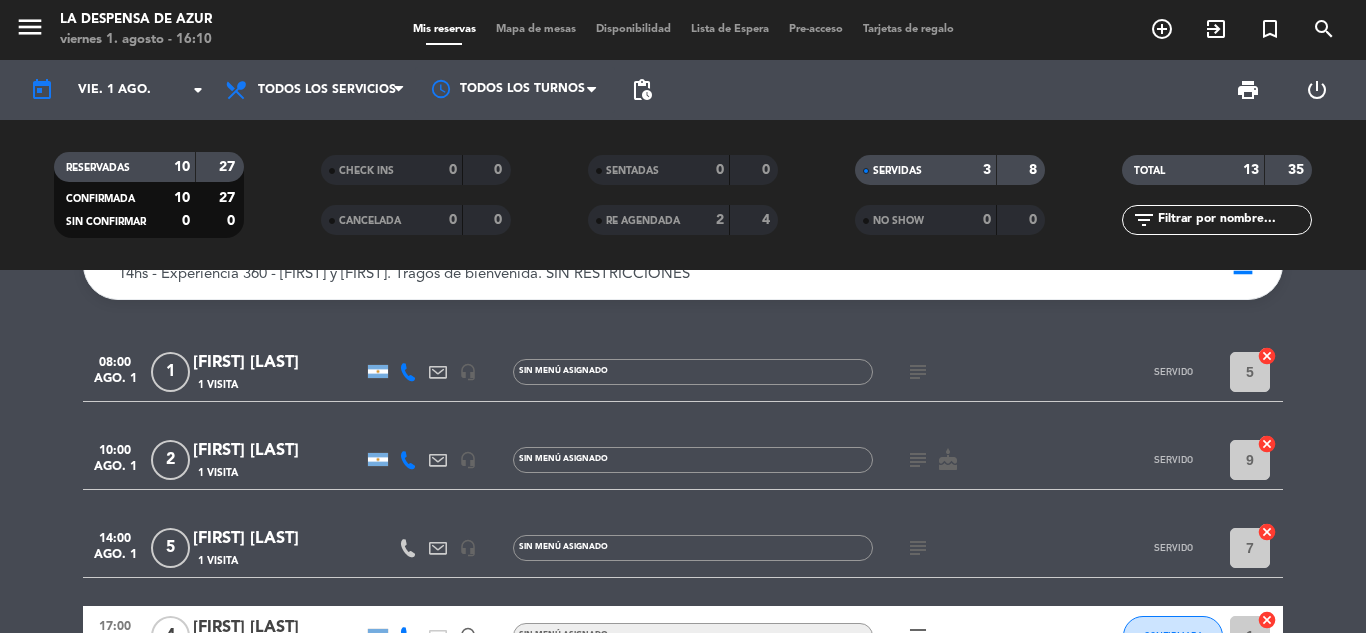 scroll, scrollTop: 200, scrollLeft: 0, axis: vertical 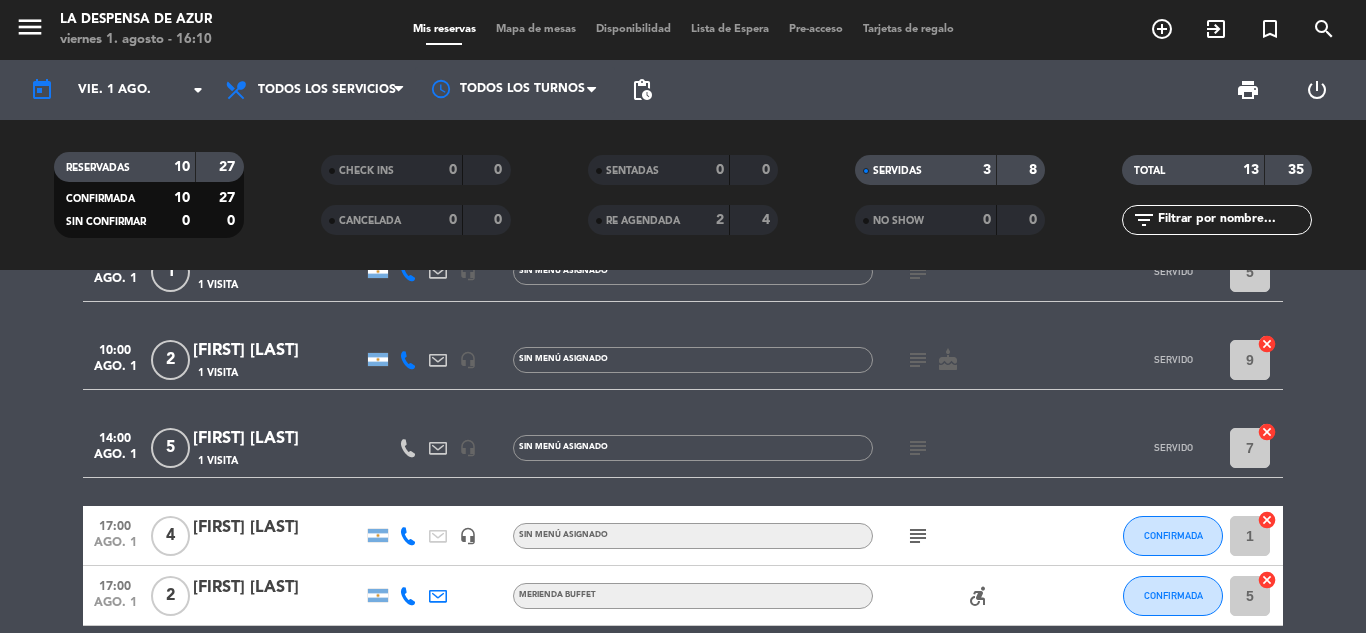 click on "subject" 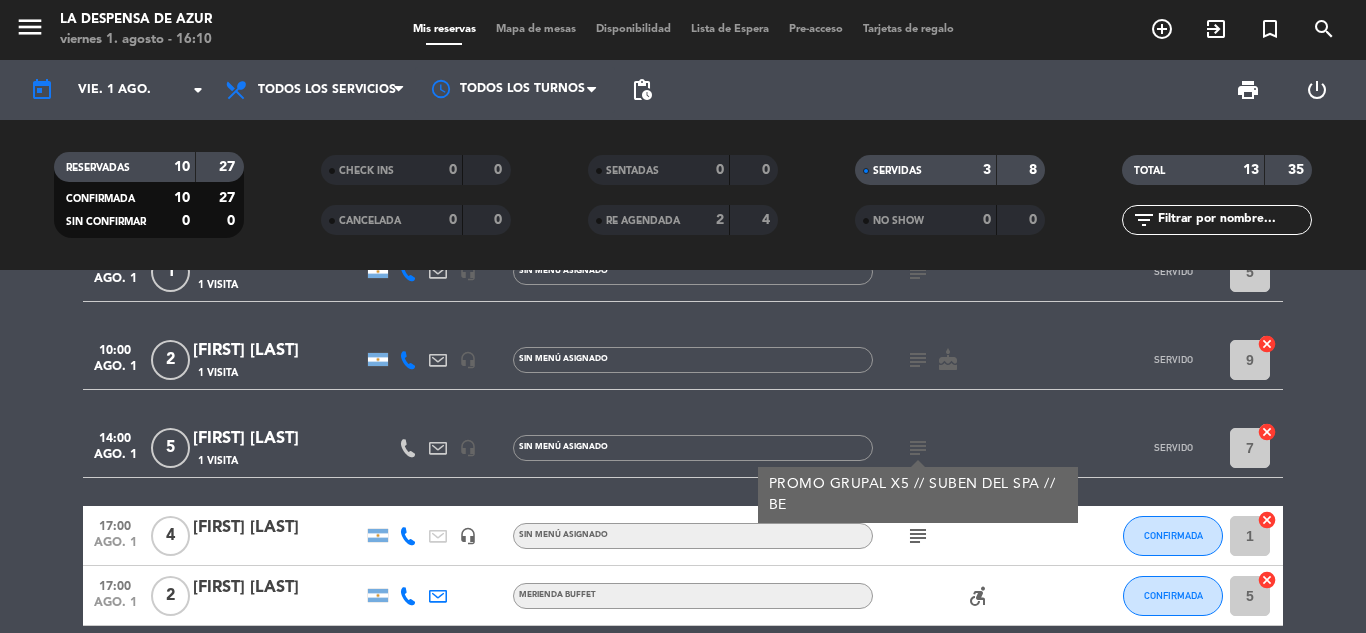 click on "subject  PROMO GRUPAL X5 // SUBEN DEL SPA // BE" 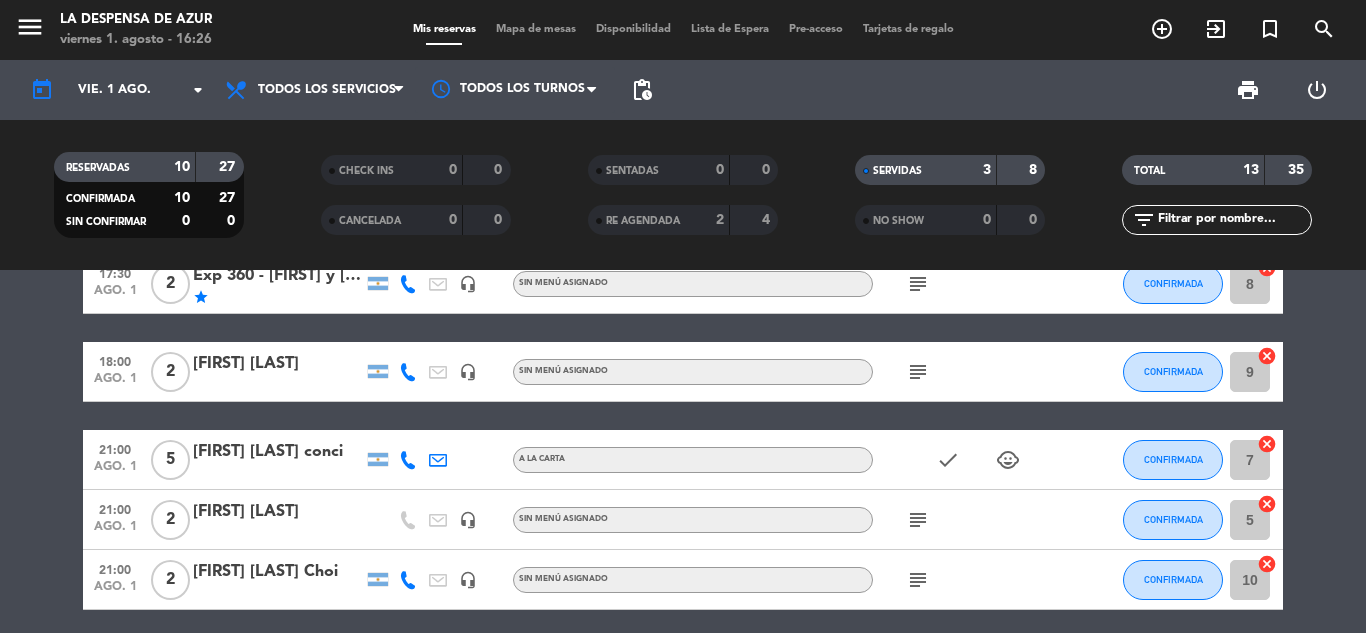 scroll, scrollTop: 800, scrollLeft: 0, axis: vertical 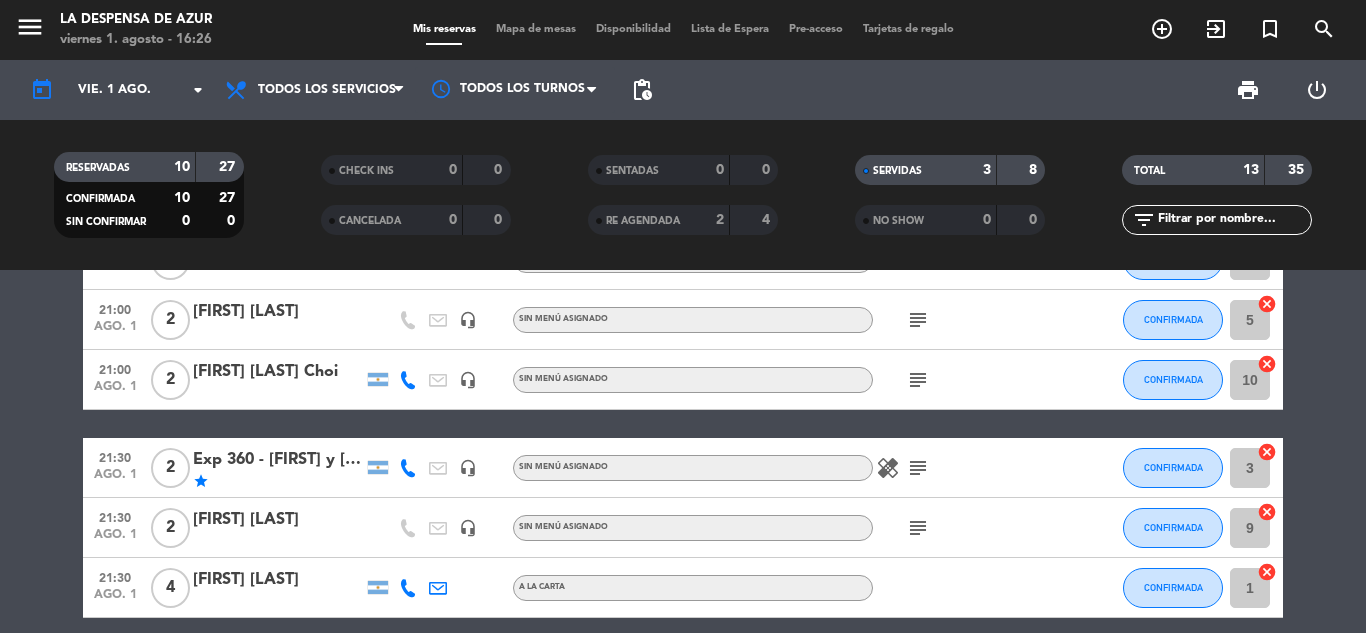 click on "healing" 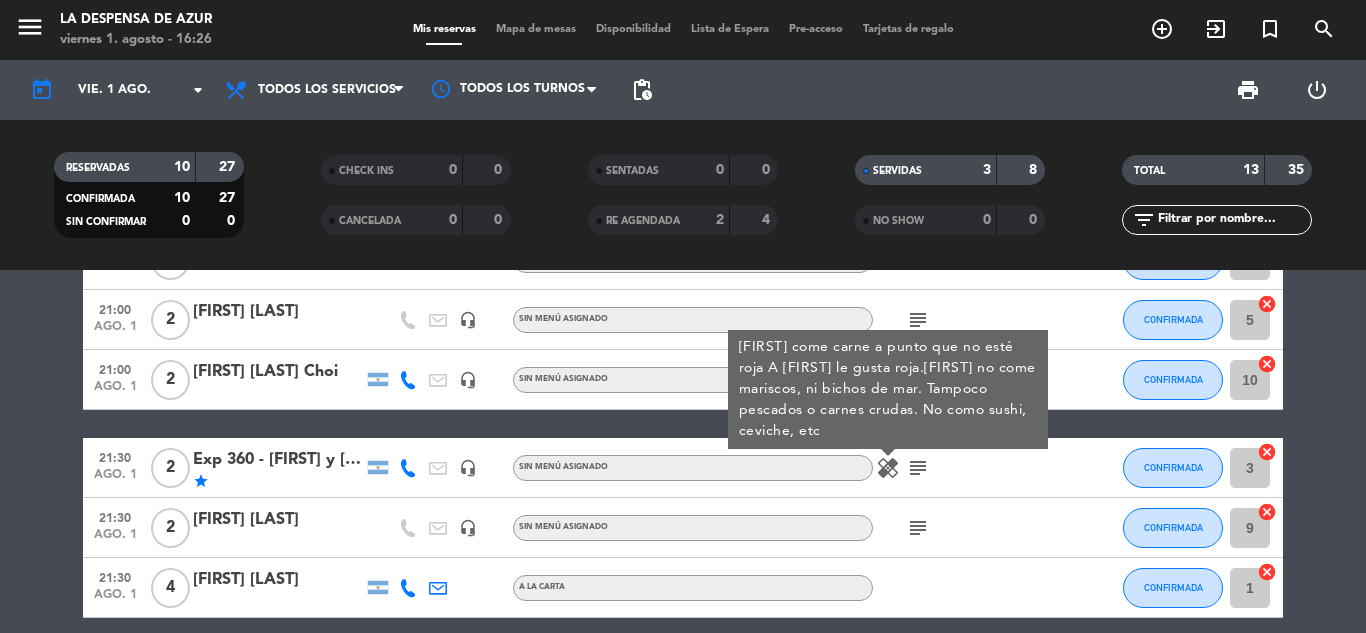 scroll, scrollTop: 885, scrollLeft: 0, axis: vertical 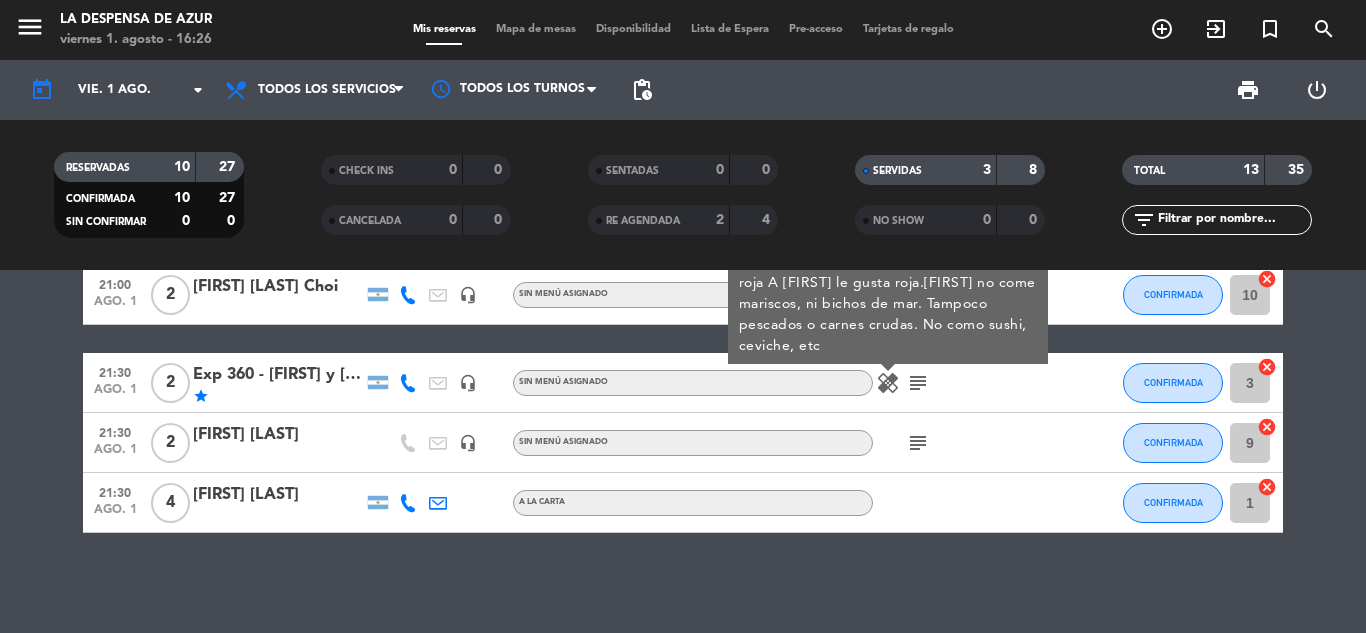 click on "subject" 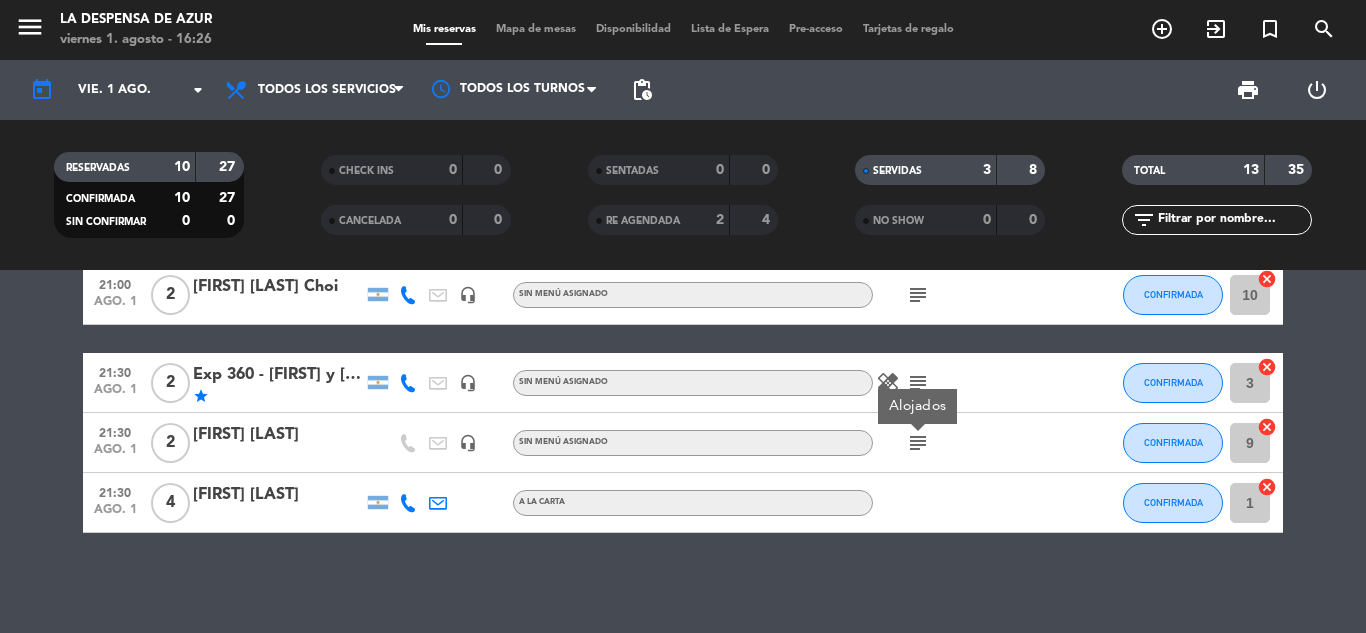 click on "subject" 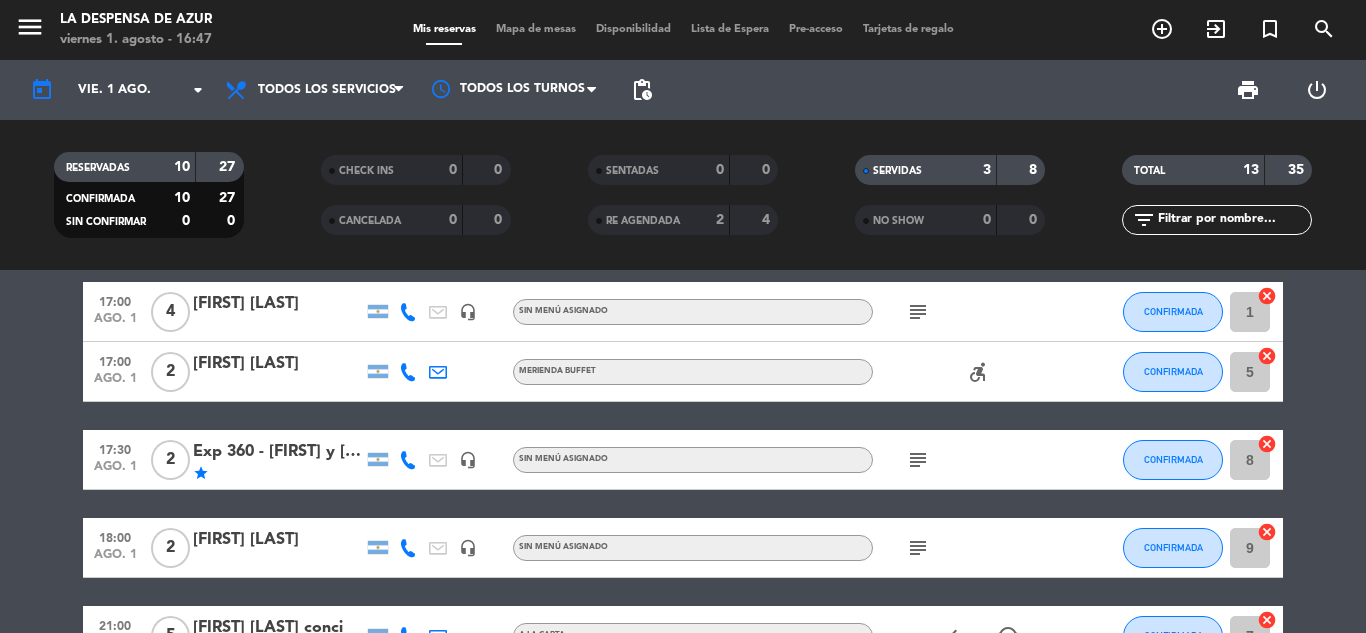 scroll, scrollTop: 285, scrollLeft: 0, axis: vertical 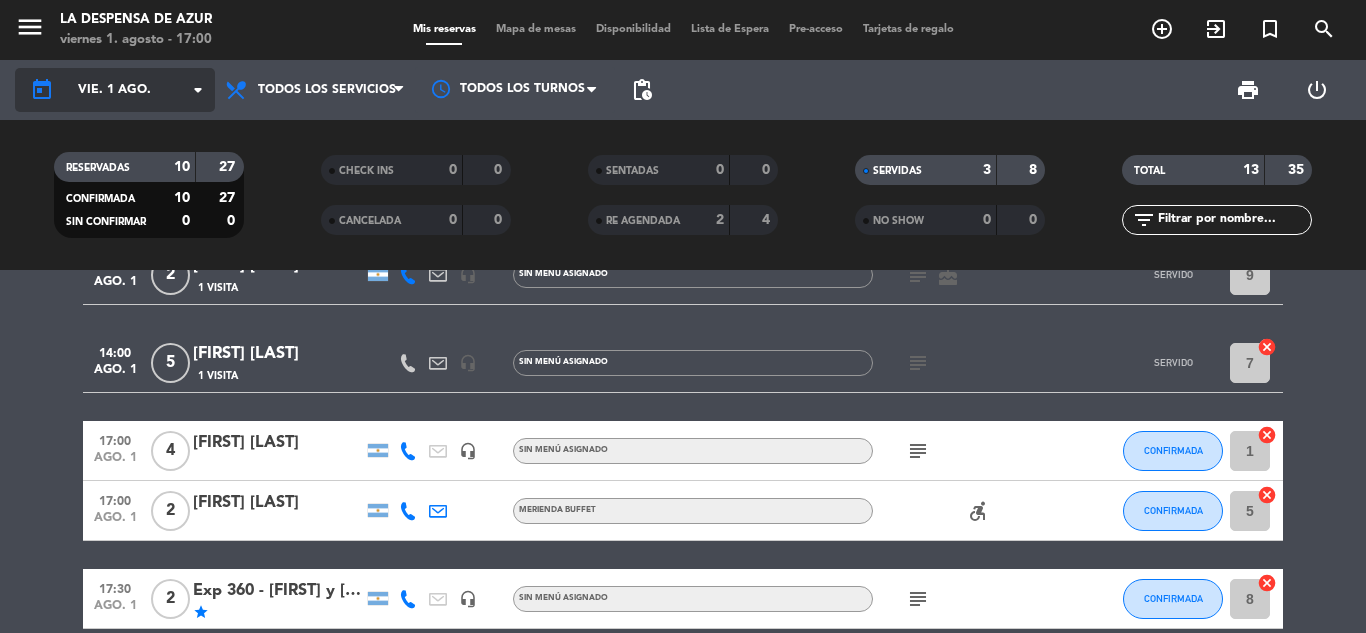 click on "arrow_drop_down" 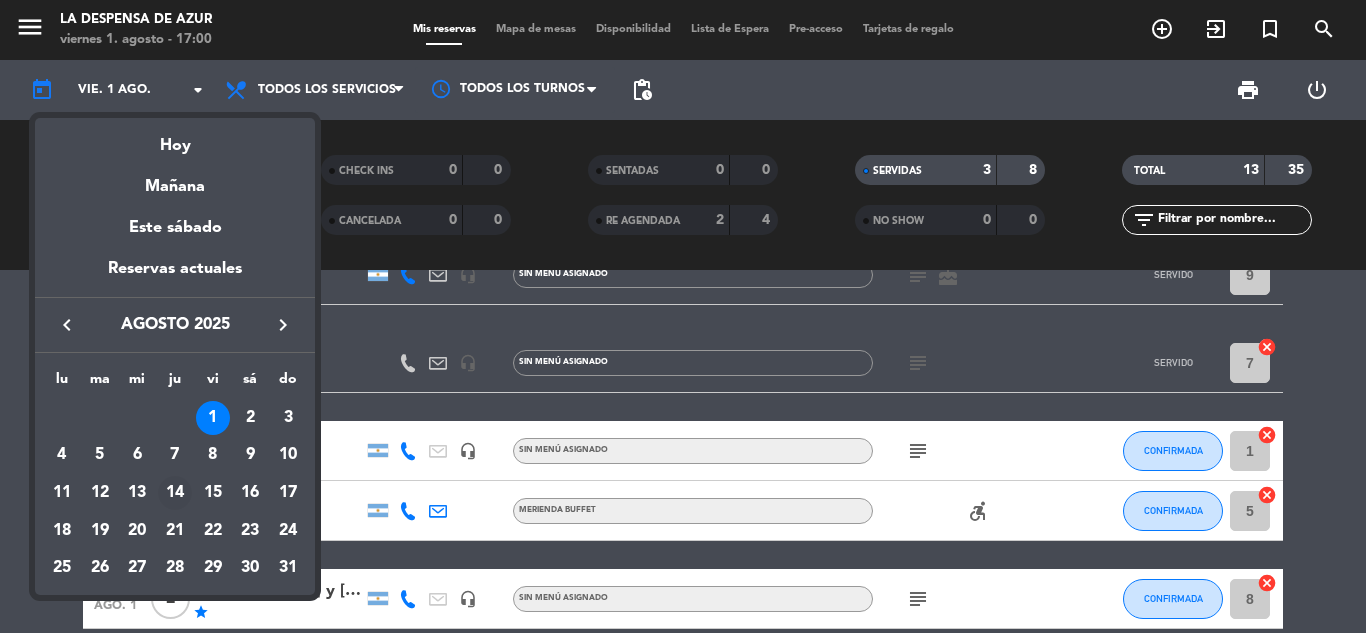 click on "14" at bounding box center [175, 493] 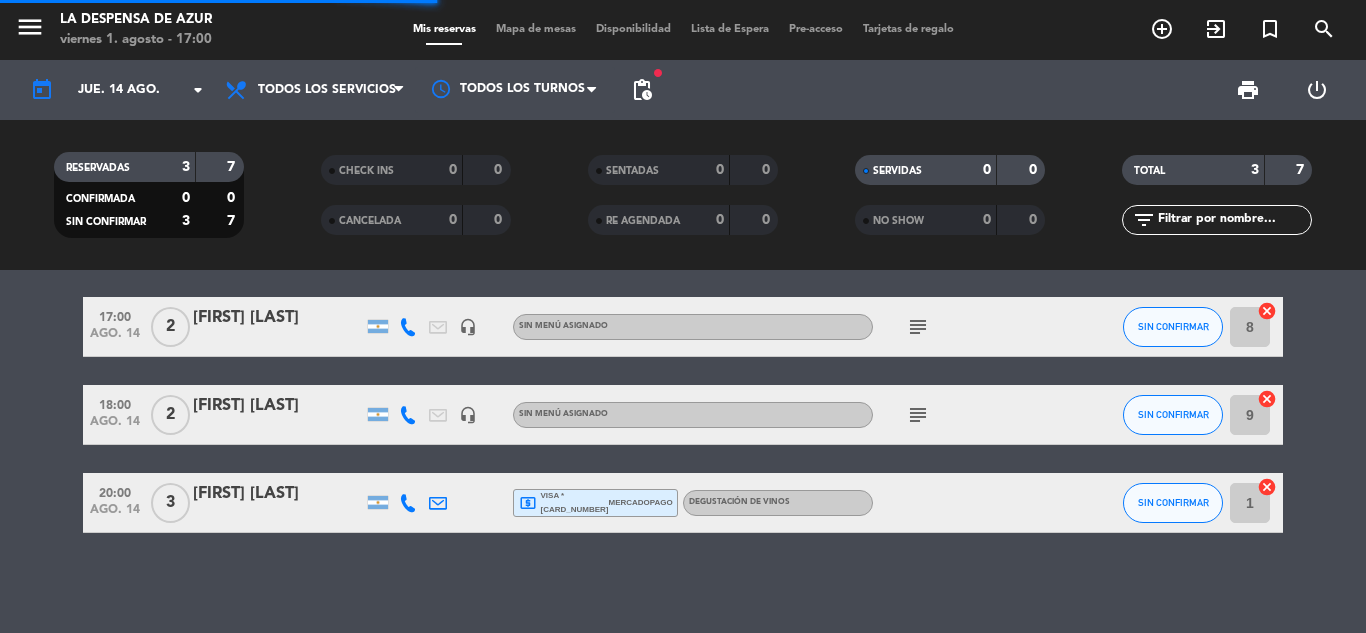 scroll, scrollTop: 15, scrollLeft: 0, axis: vertical 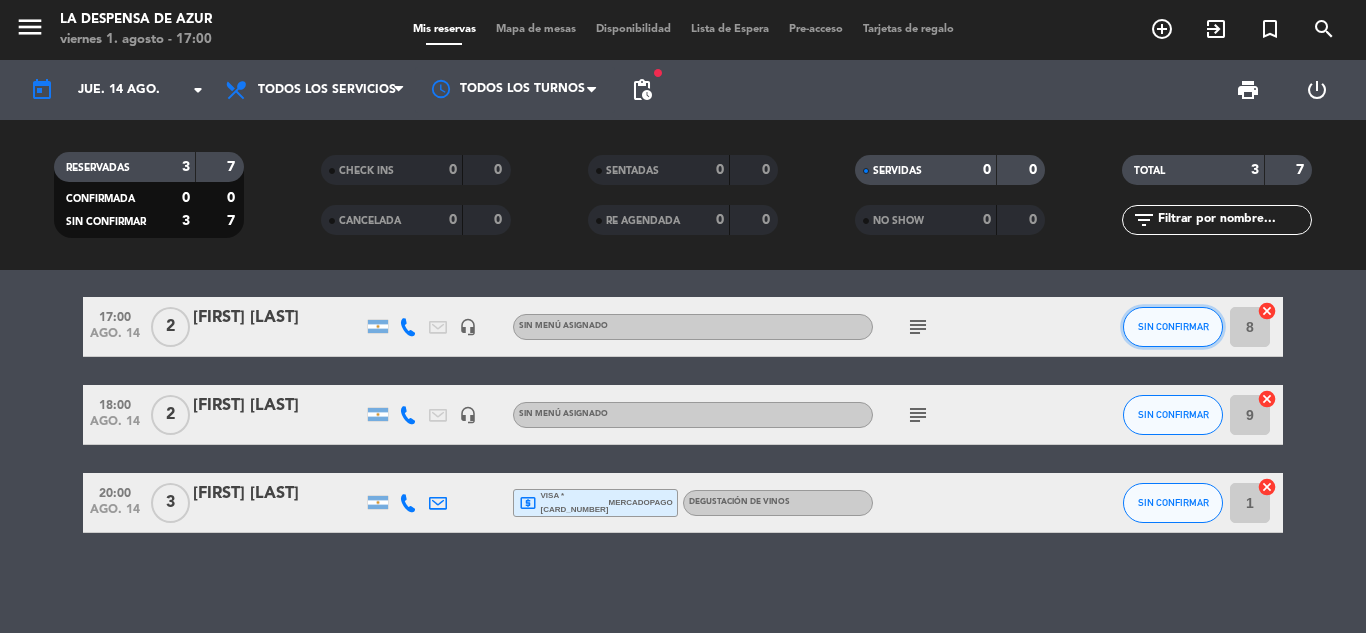click on "SIN CONFIRMAR" 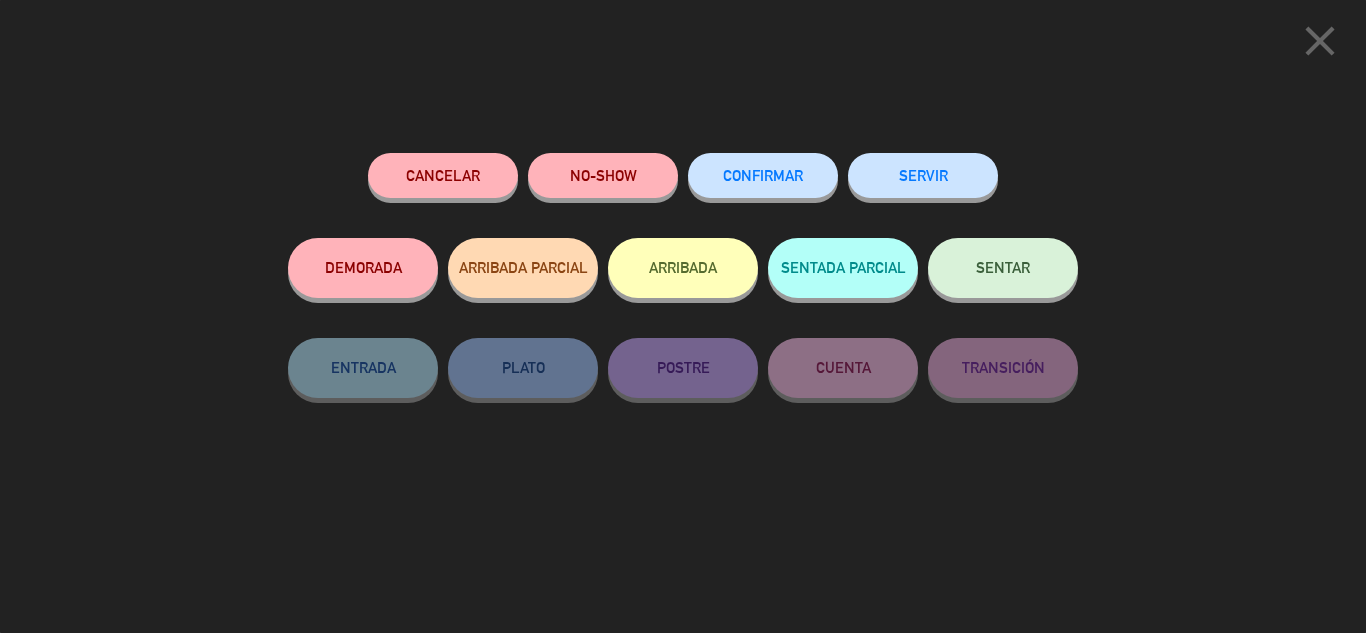 click on "CONFIRMAR" 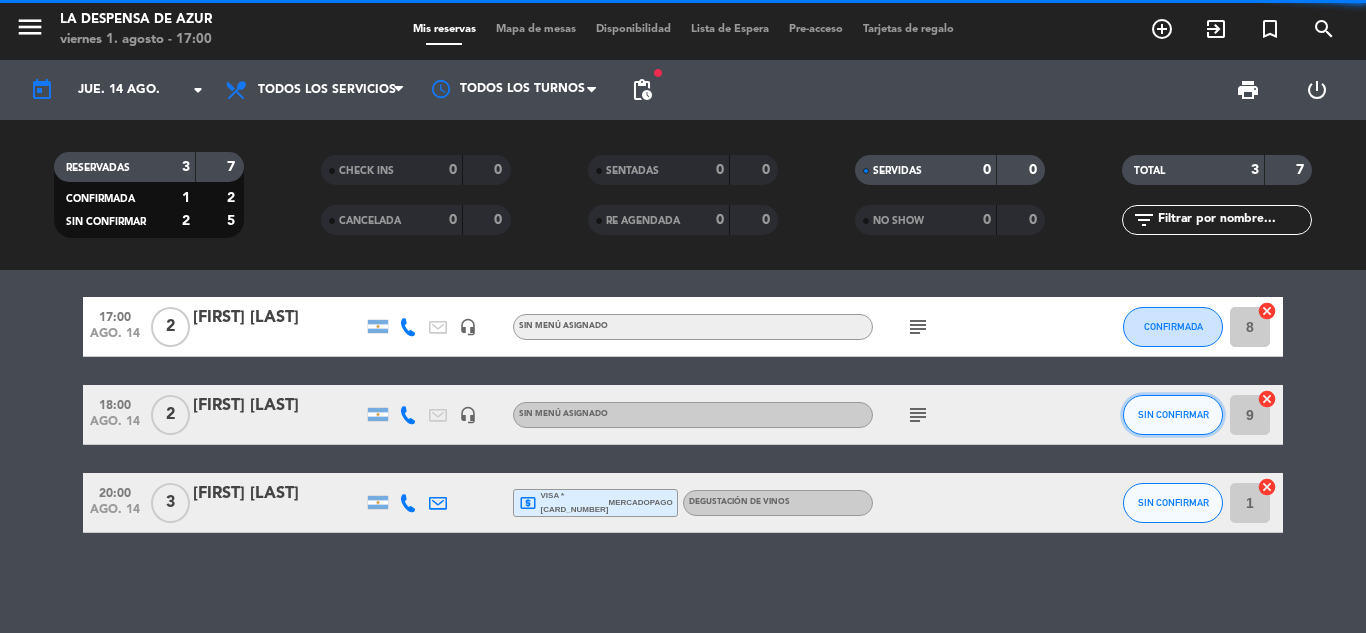 click on "SIN CONFIRMAR" 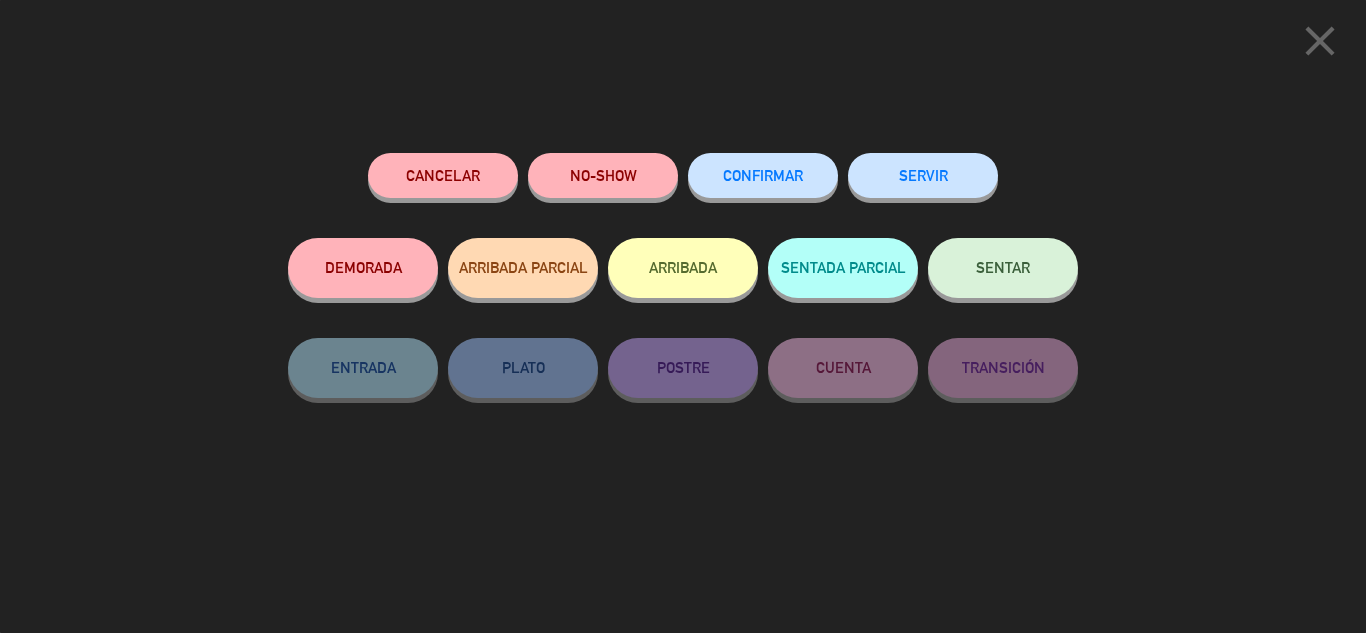 click on "CONFIRMAR" 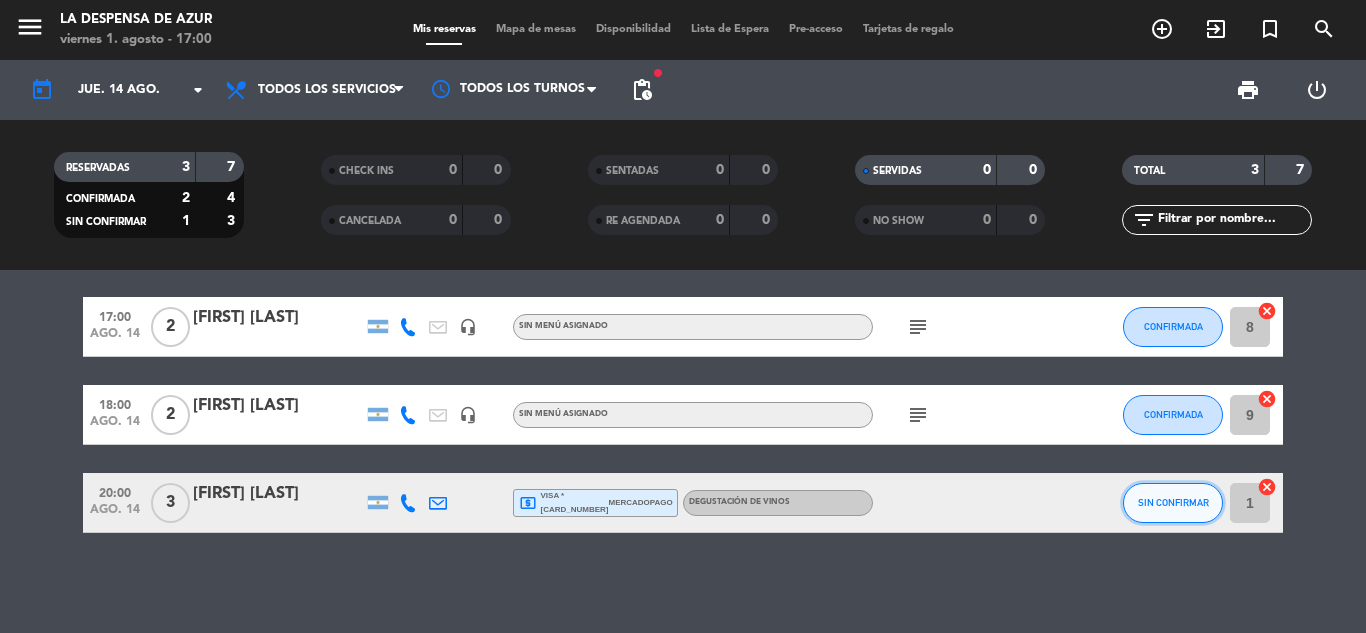 click on "SIN CONFIRMAR" 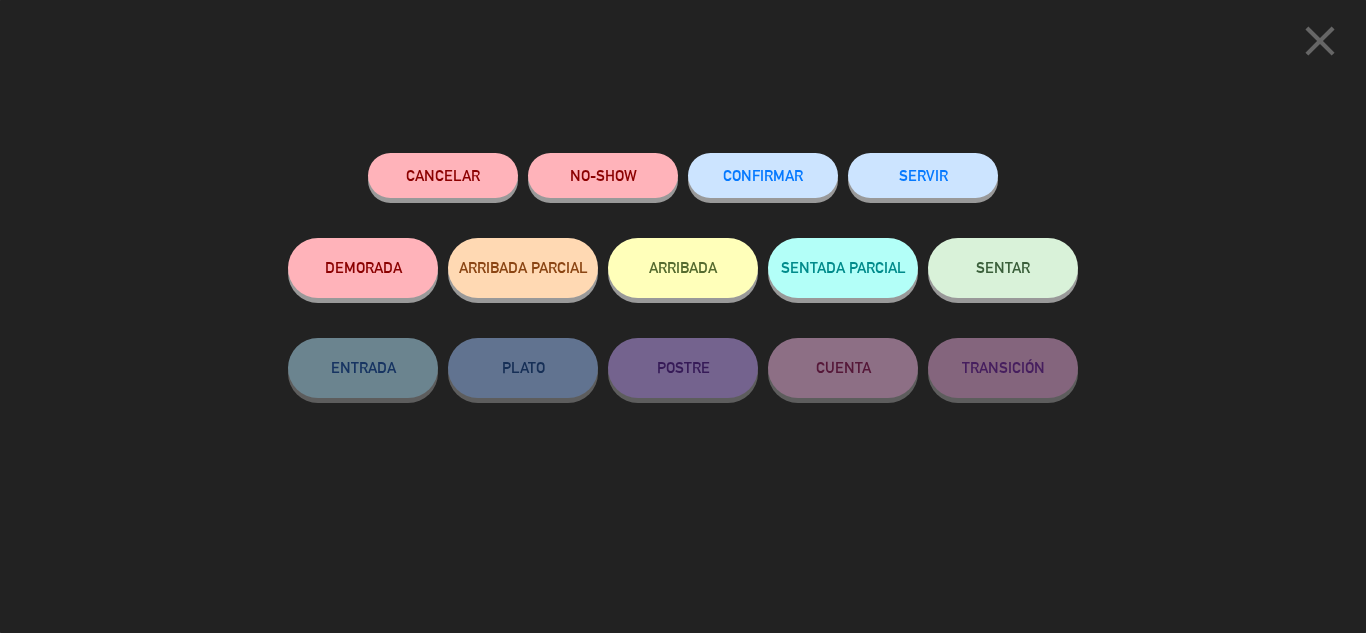 click on "CONFIRMAR" 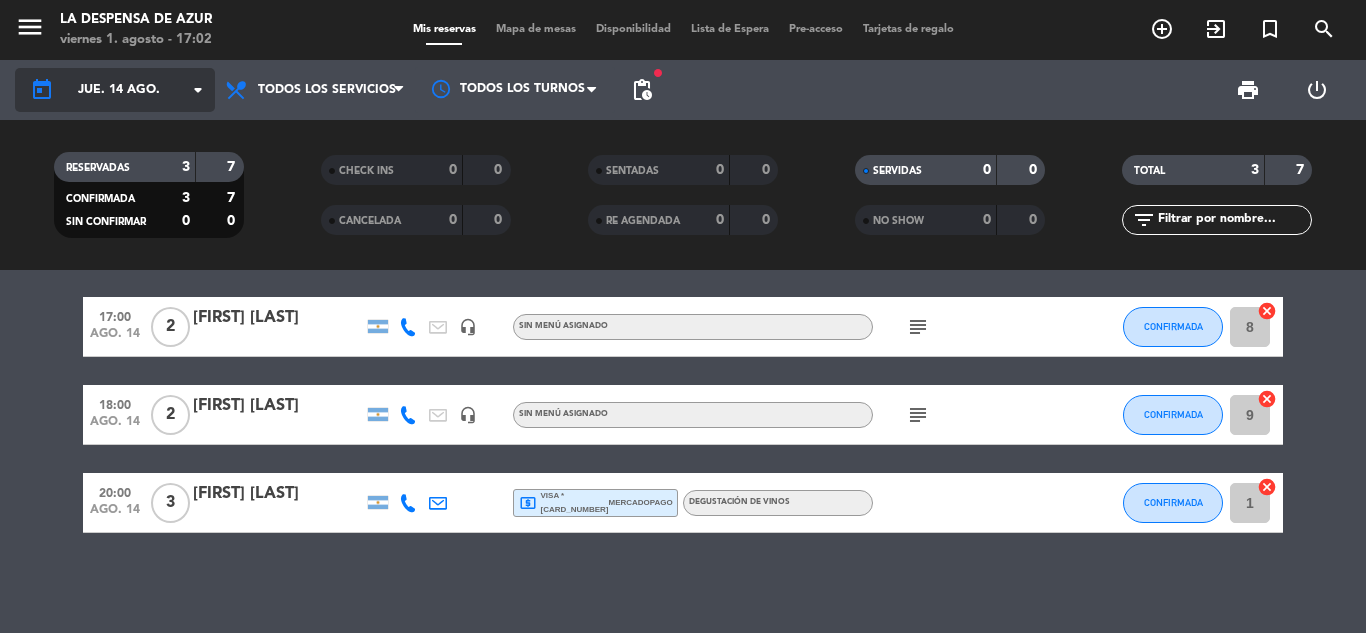 click on "jue. 14 ago." 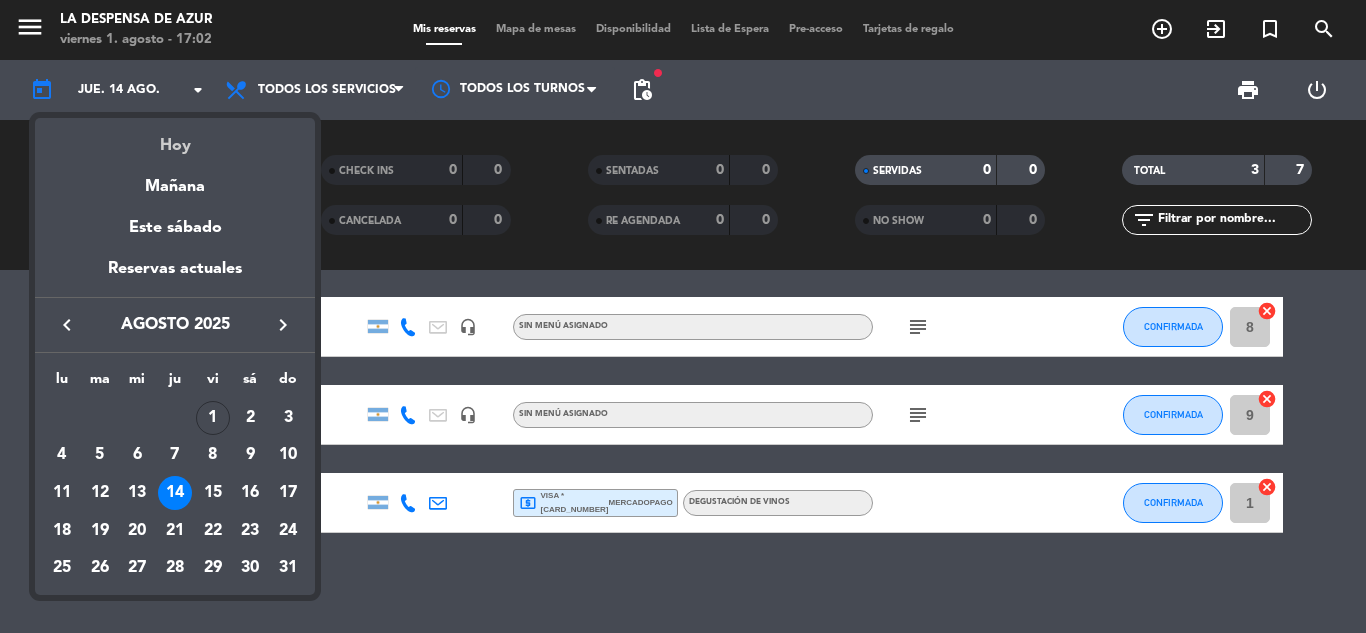 click on "Hoy" at bounding box center [175, 138] 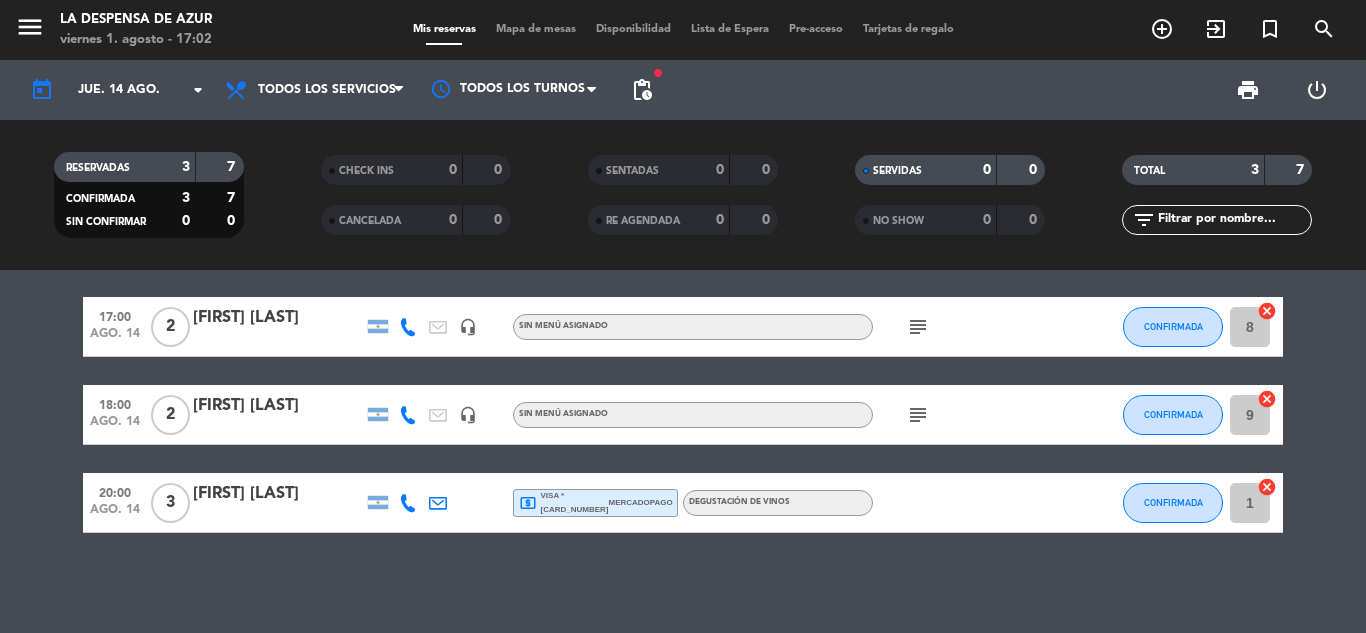 type on "vie. 1 ago." 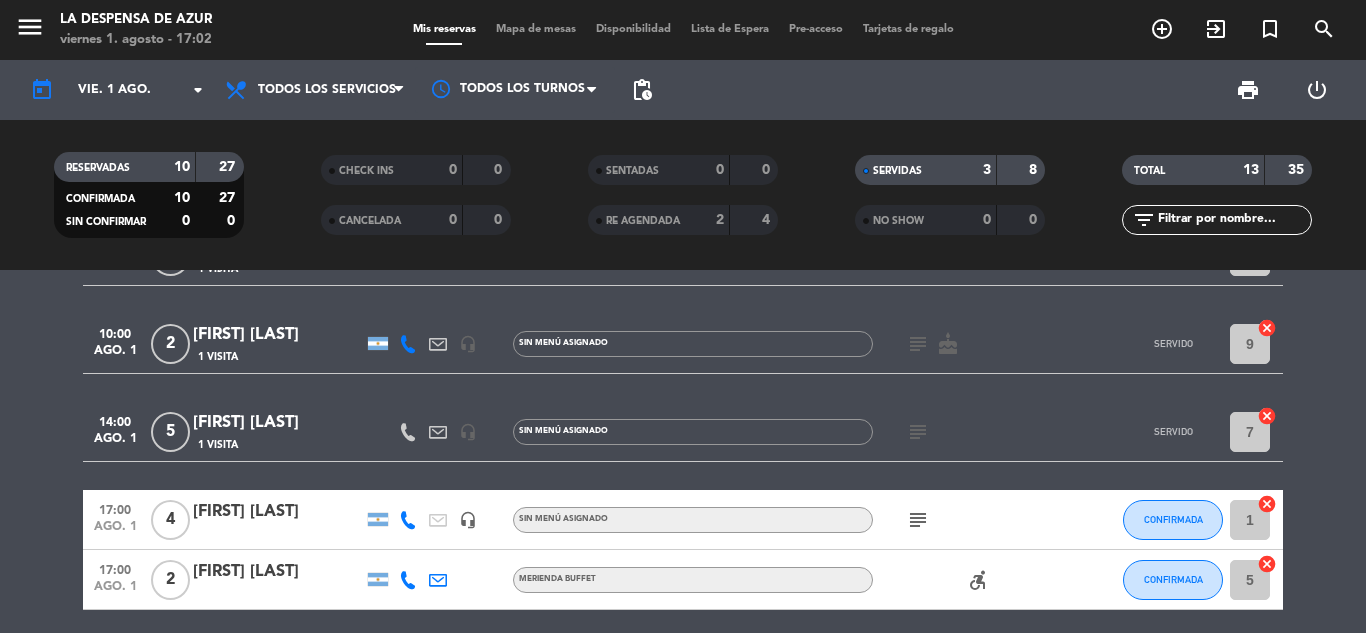 scroll, scrollTop: 245, scrollLeft: 0, axis: vertical 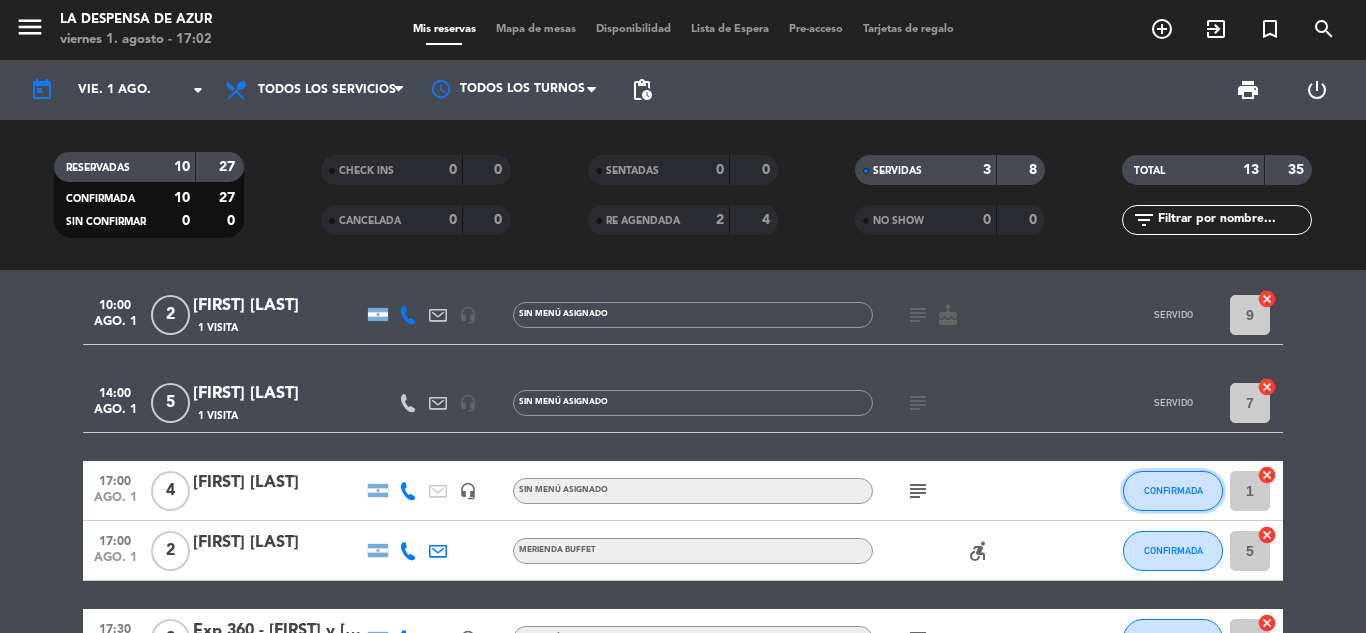 click on "CONFIRMADA" 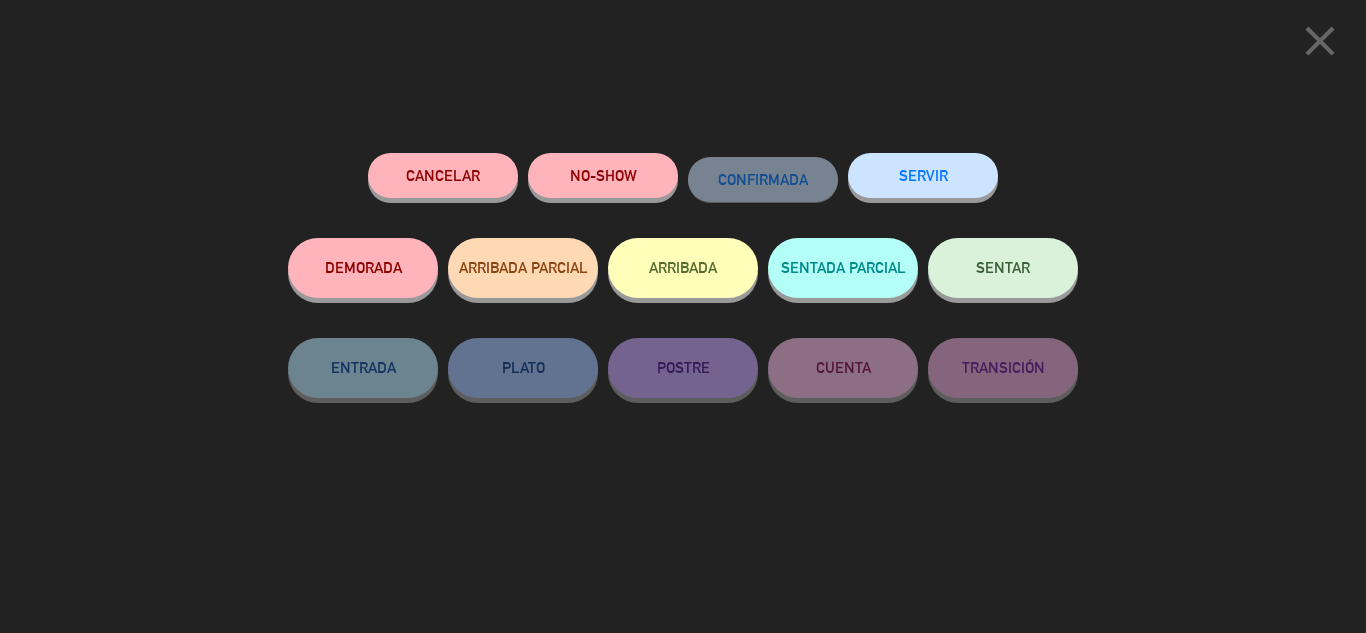 click on "SENTAR" 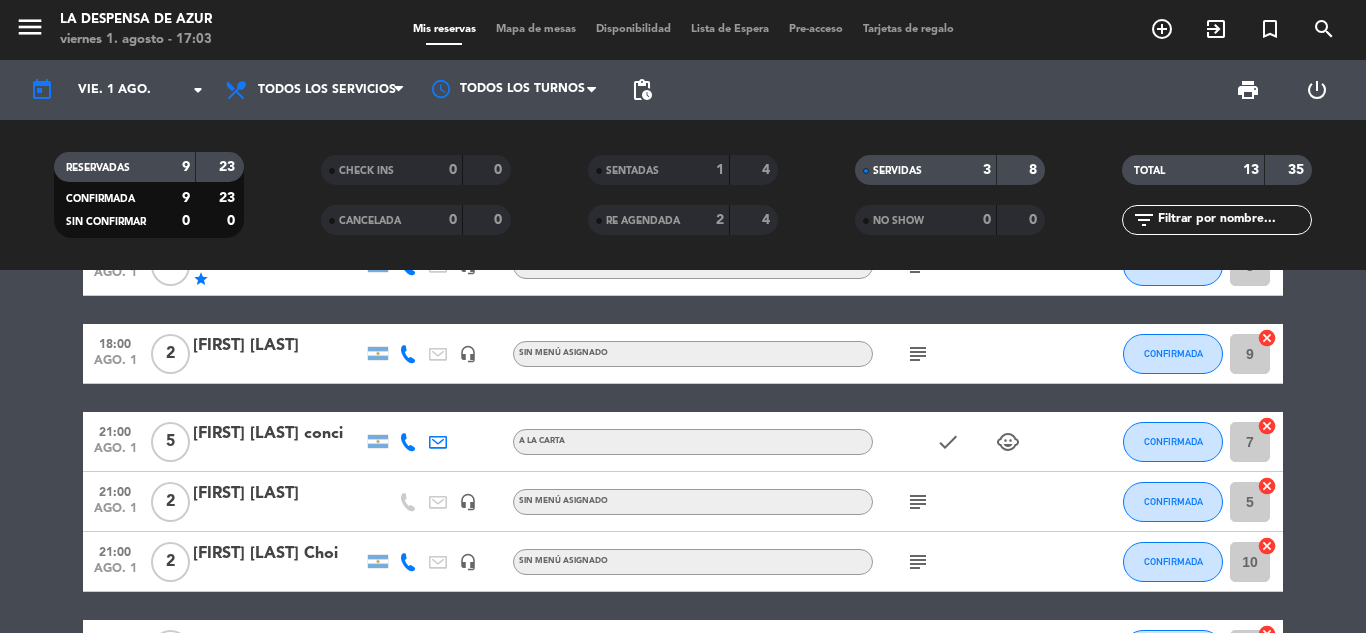 scroll, scrollTop: 525, scrollLeft: 0, axis: vertical 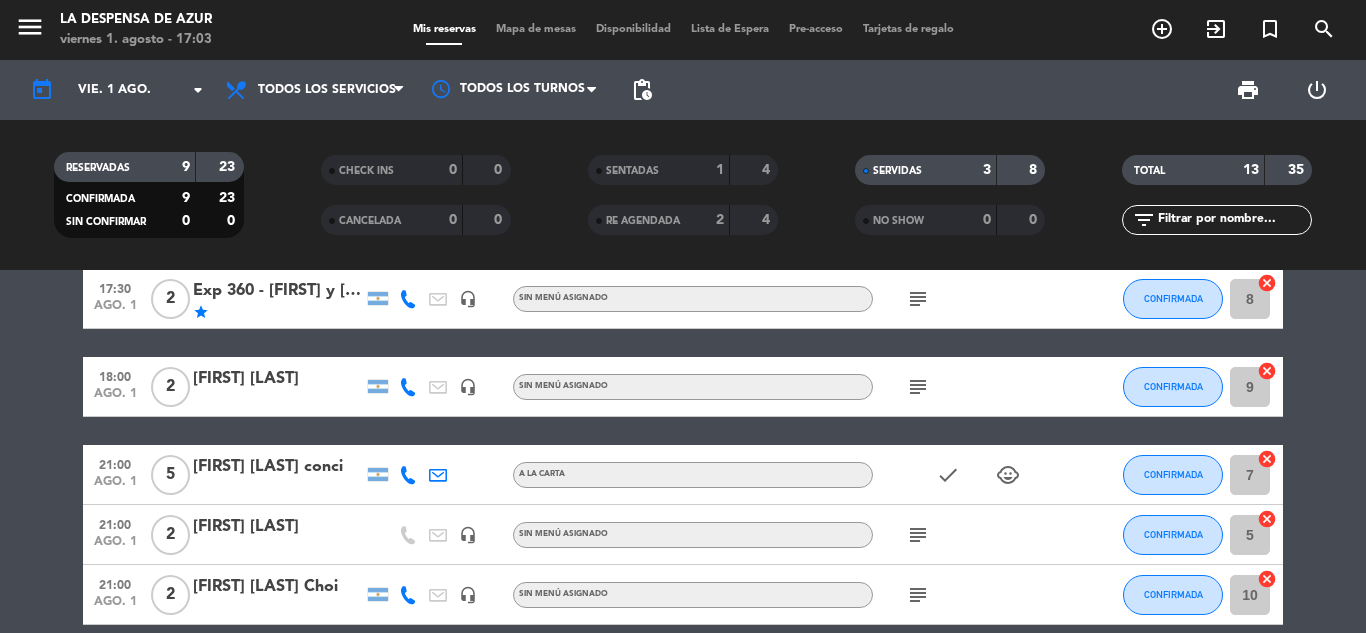 click on "Mapa de mesas" at bounding box center [536, 29] 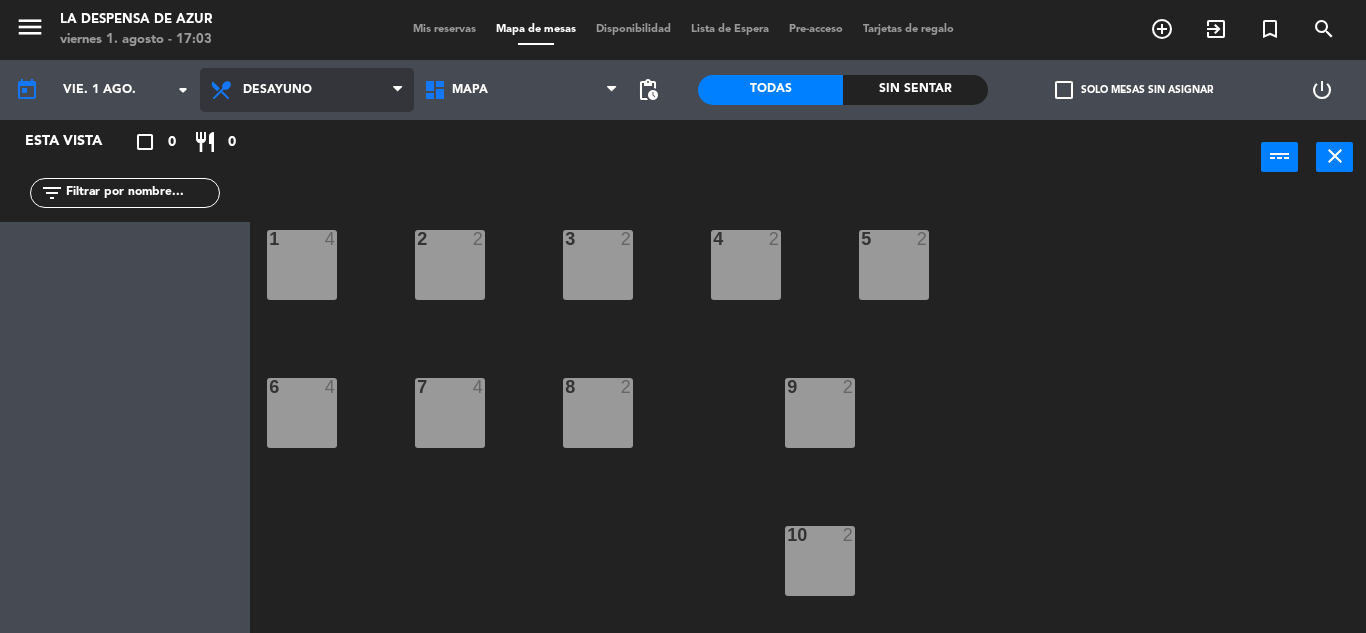 click on "Desayuno" at bounding box center [307, 90] 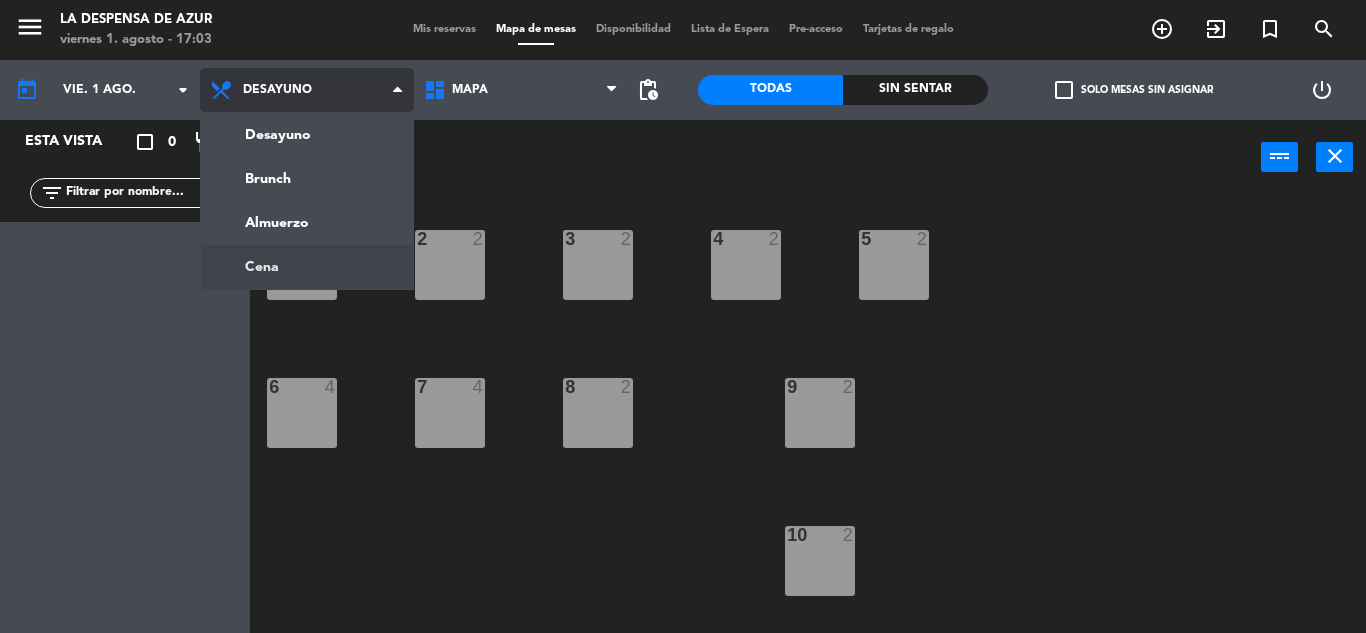 click on "menu  La Despensa de Azur   viernes 1. agosto - 17:03   Mis reservas   Mapa de mesas   Disponibilidad   Lista de Espera   Pre-acceso   Tarjetas de regalo  add_circle_outline exit_to_app turned_in_not search today    vie. 1 ago. arrow_drop_down  Desayuno  Brunch  Almuerzo  Cena  Desayuno  Desayuno  Brunch  Almuerzo  Cena  MAPA   MAPA   MAPA  pending_actions  Todas  Sin sentar  check_box_outline_blank   Solo mesas sin asignar   power_settings_new   Esta vista   crop_square  0  restaurant  0 filter_list power_input close 1  4  2  2  3  2  4  2  5  2  6  4  7  4  8  2  9  2  10  2  T3 lock  2  T4 lock  4  T5 lock  4  T7 lock  4  T1 lock  4  T2 lock  2  D1 lock  4  D2 lock  4  D3 lock  4  D4 lock  4  D5 lock  2  D6 lock  2  D7 lock  4  D8 lock  4" 